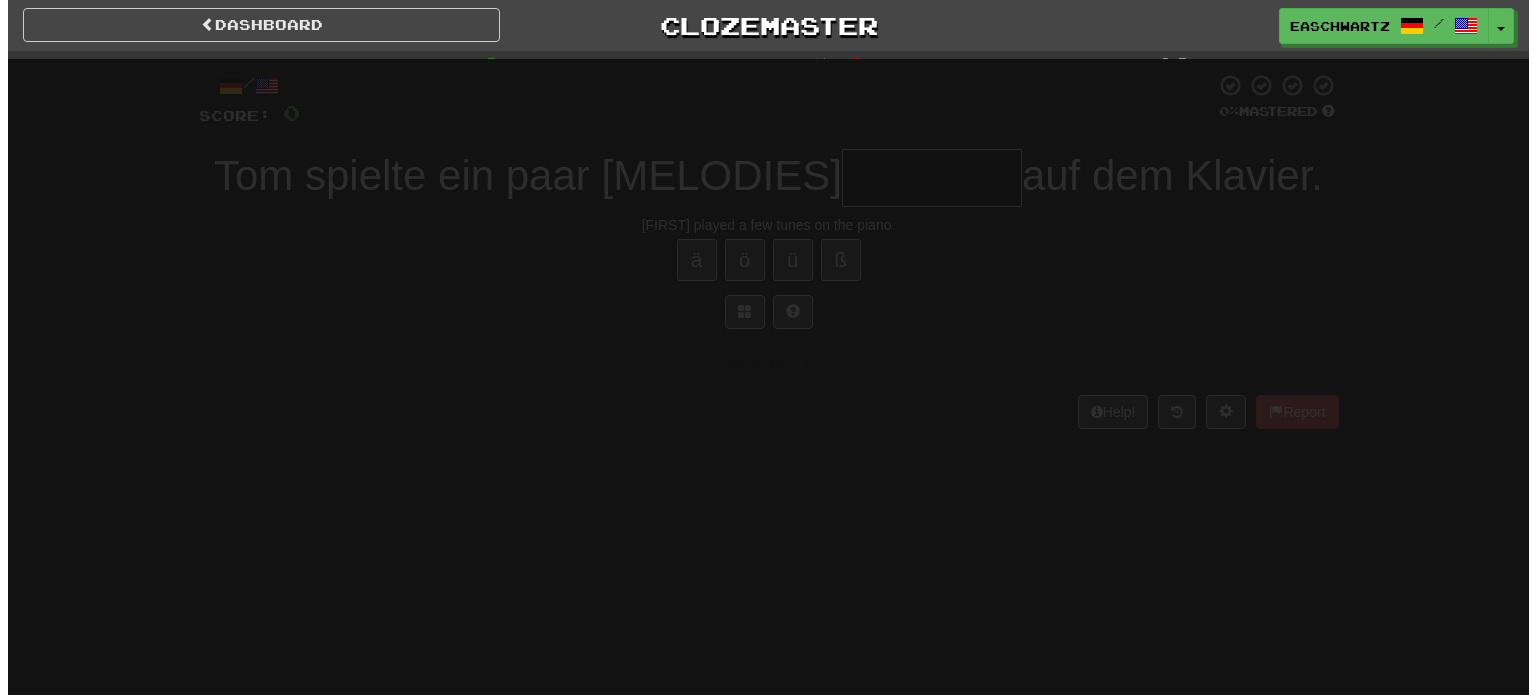scroll, scrollTop: 0, scrollLeft: 0, axis: both 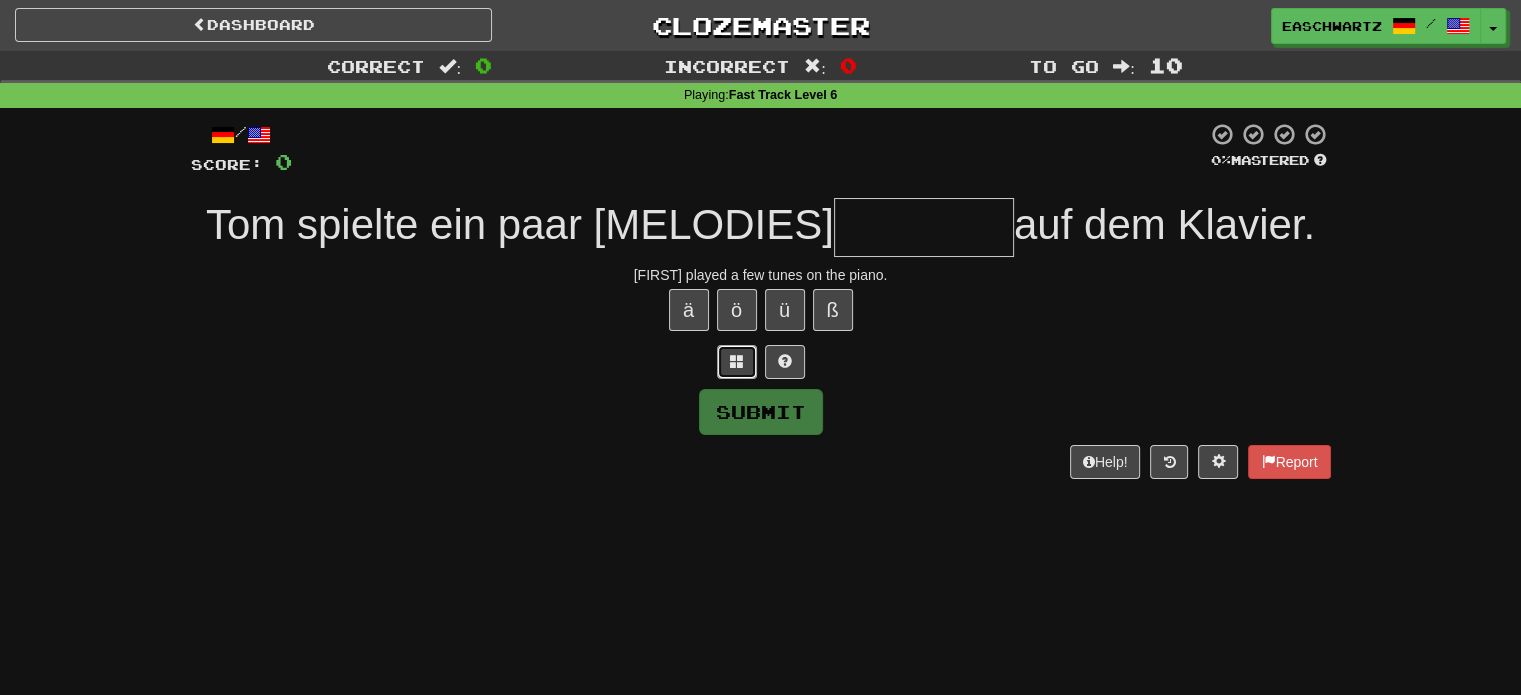 click at bounding box center (737, 362) 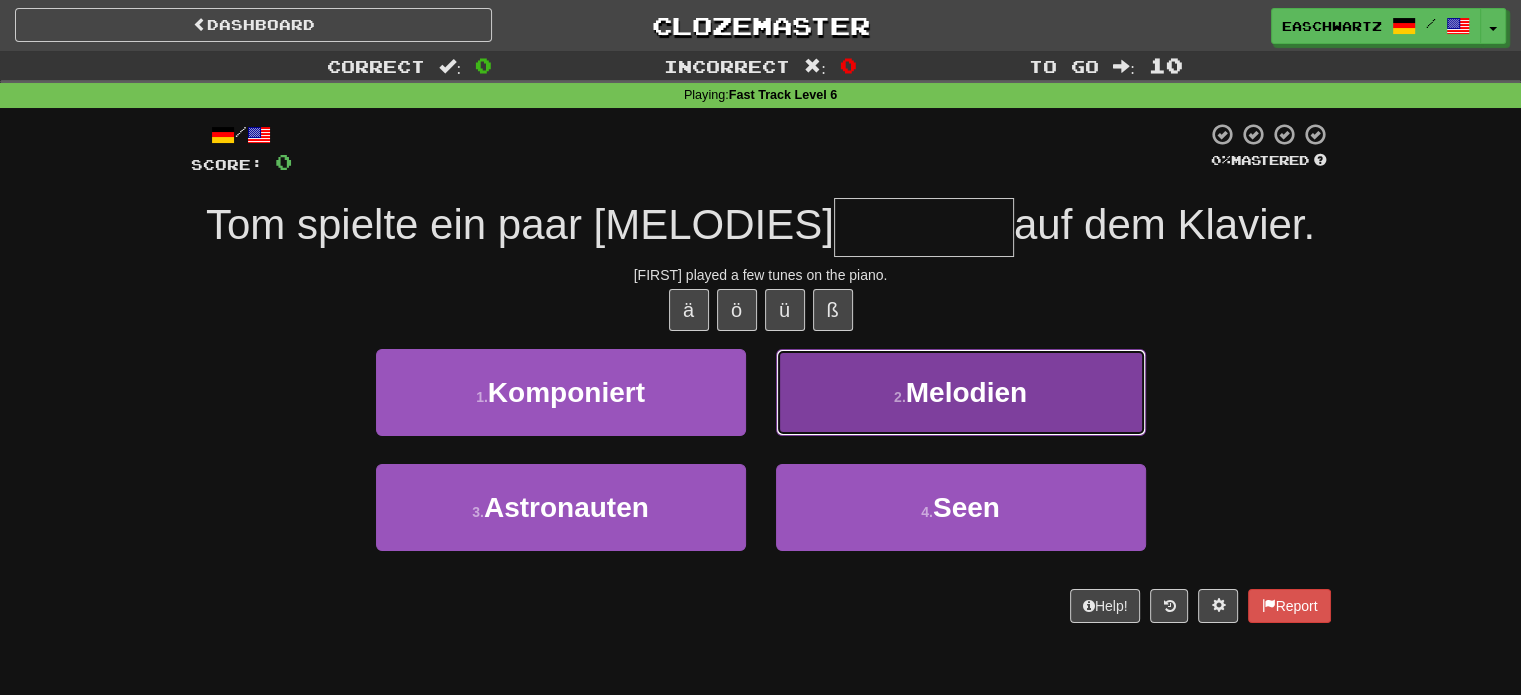 click on "2 .  Melodien" at bounding box center (961, 392) 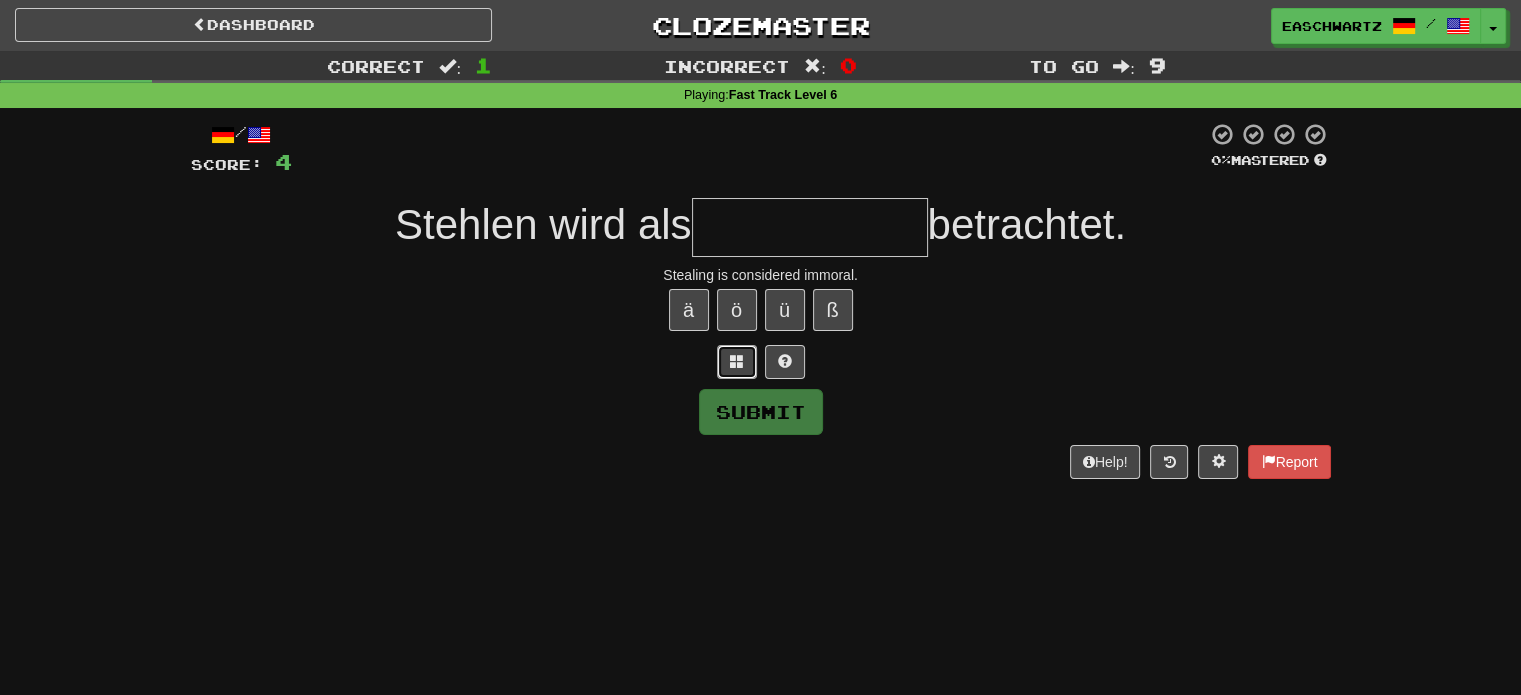 click at bounding box center (737, 362) 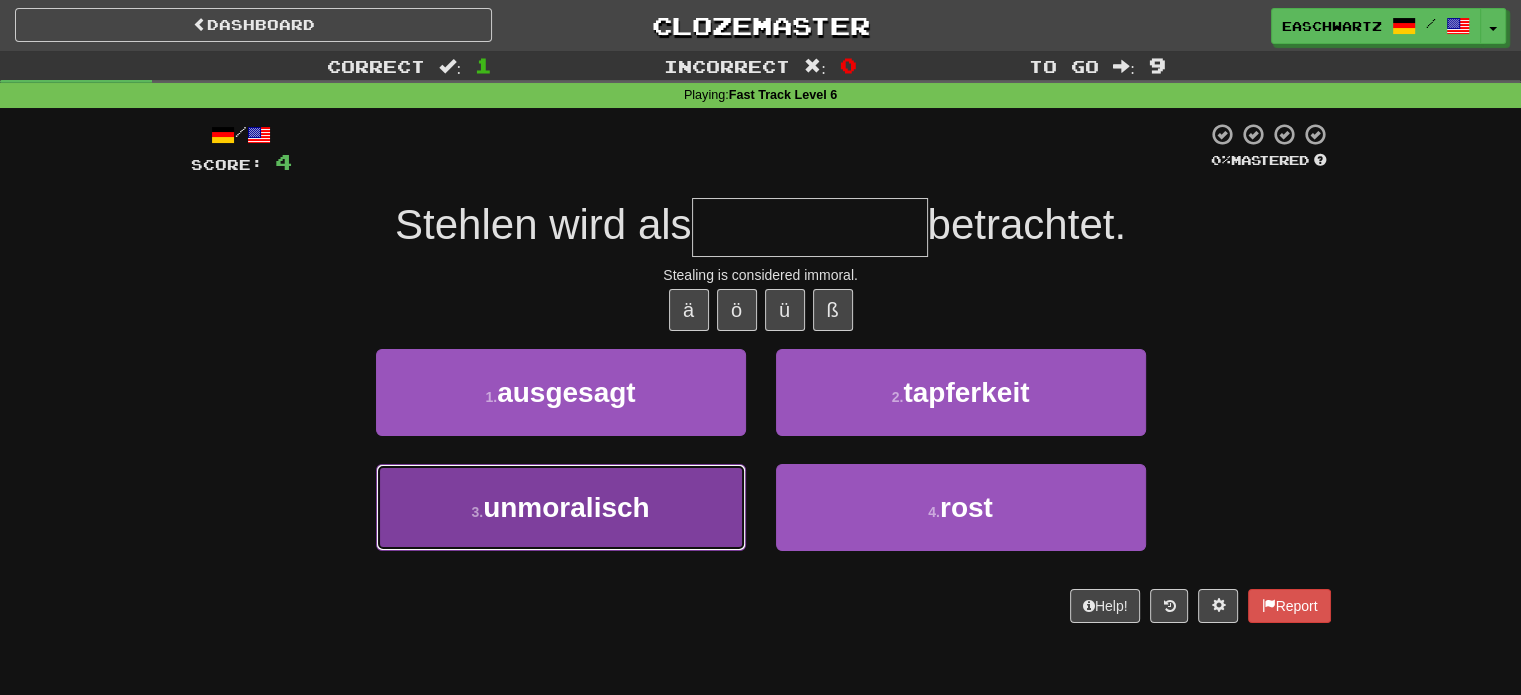 click on "3 .  unmoralisch" at bounding box center (561, 507) 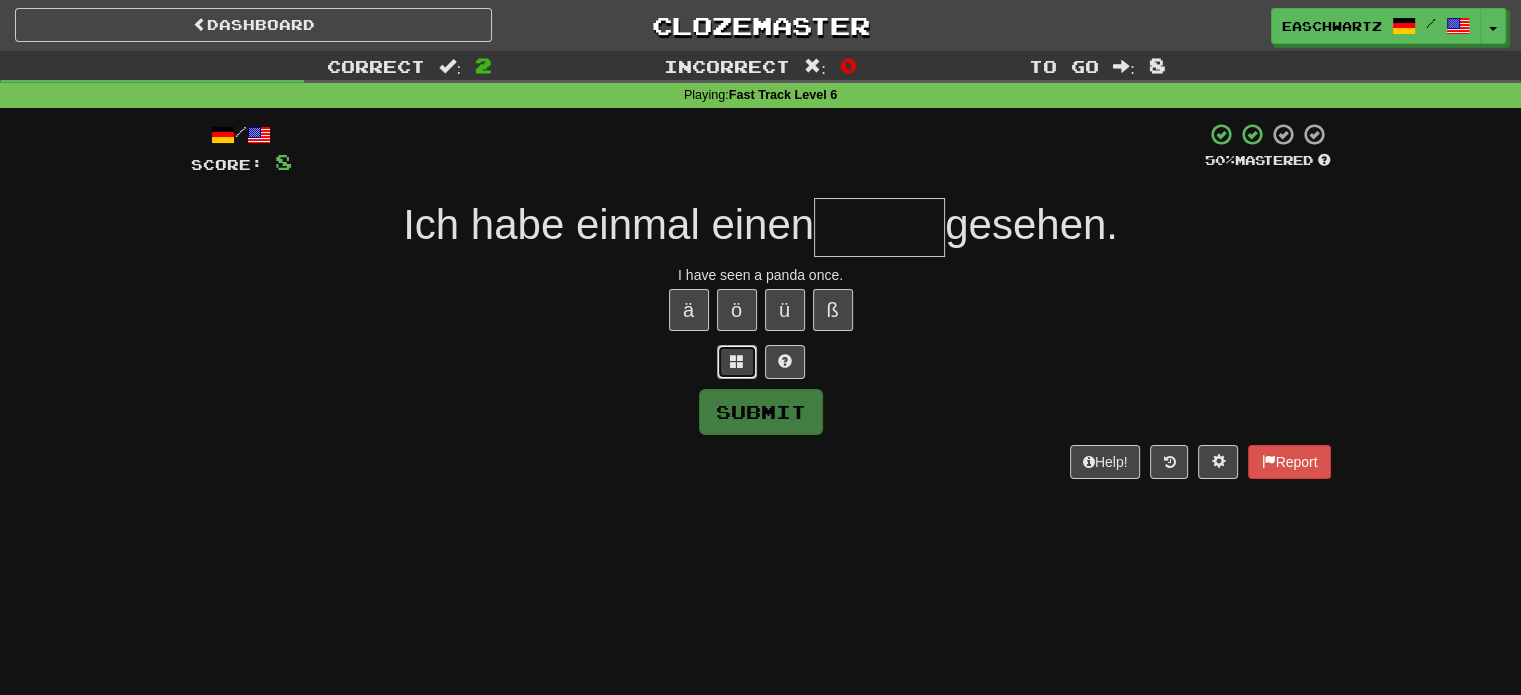 click at bounding box center (737, 361) 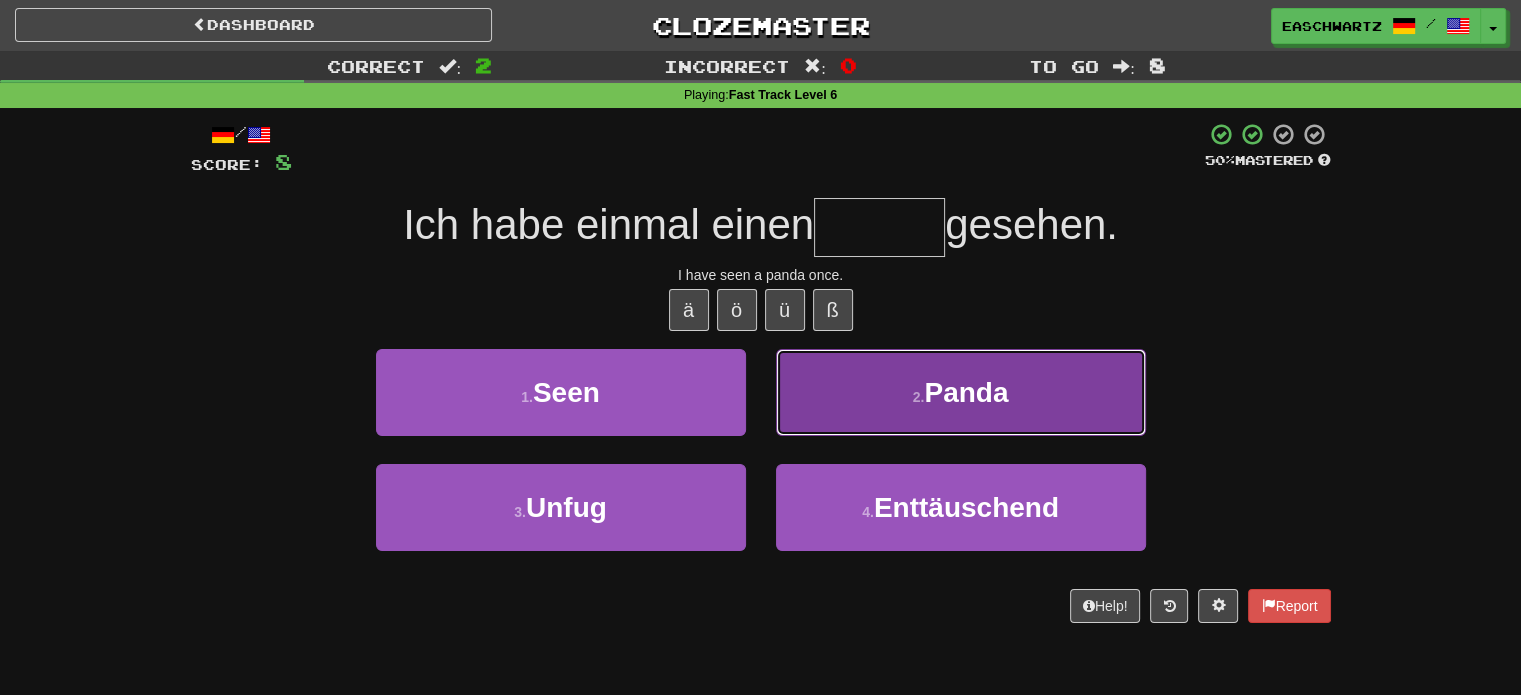 click on "2 .  Panda" at bounding box center [961, 392] 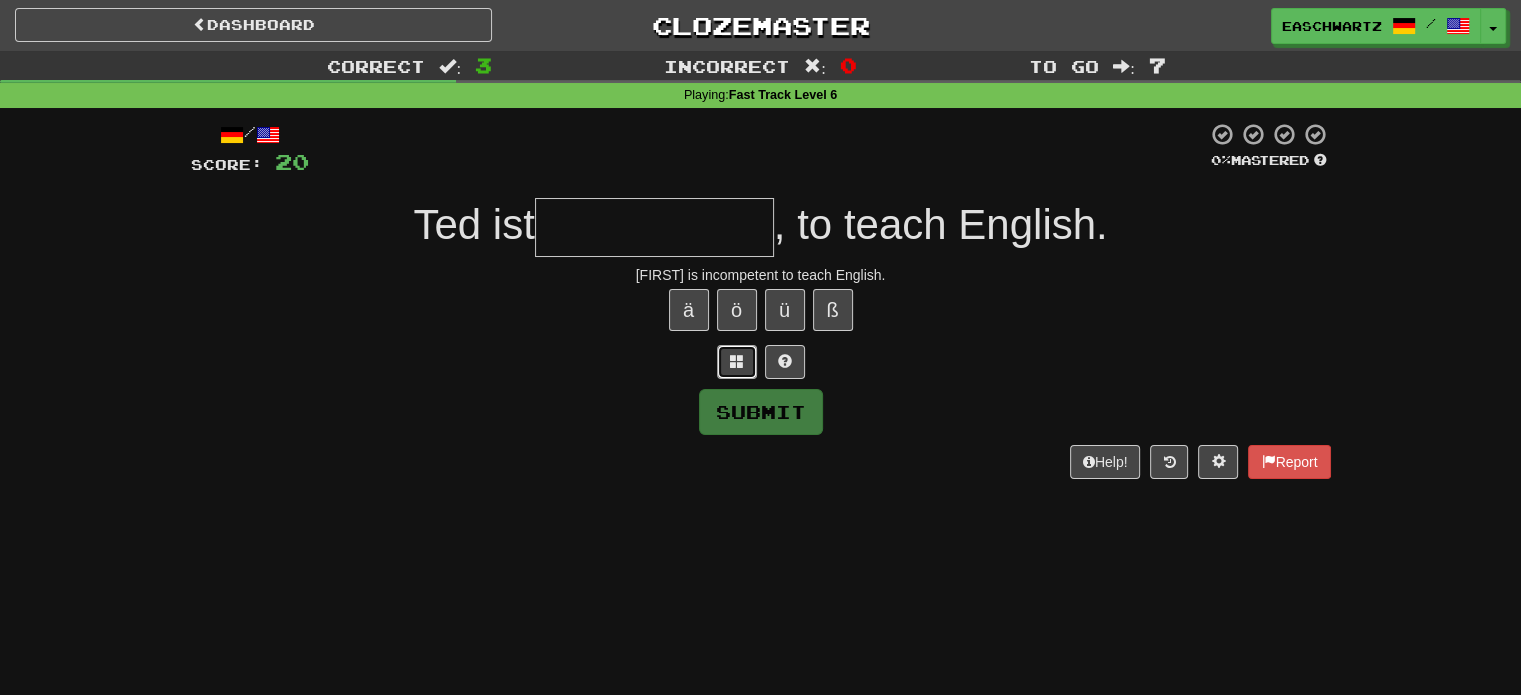 click at bounding box center [737, 361] 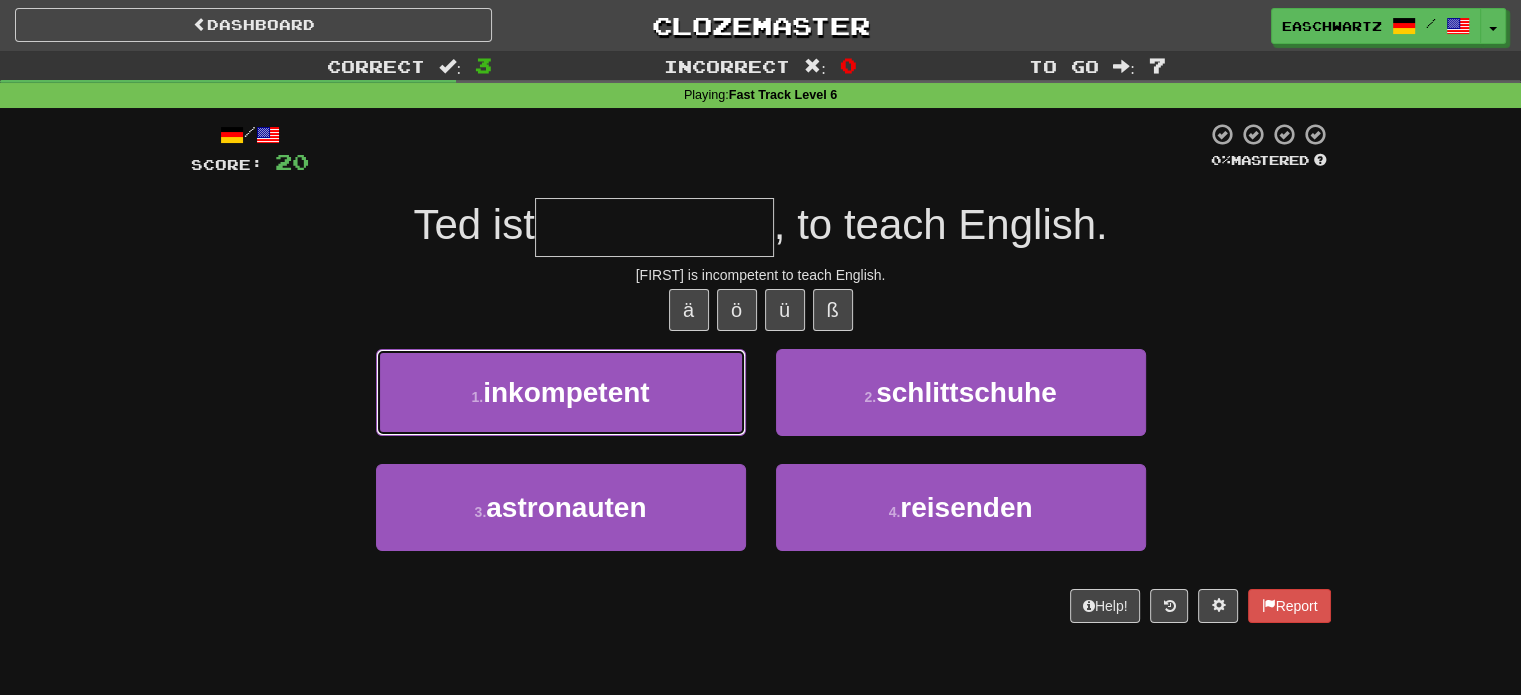 click on "1 .  inkompetent" at bounding box center [561, 392] 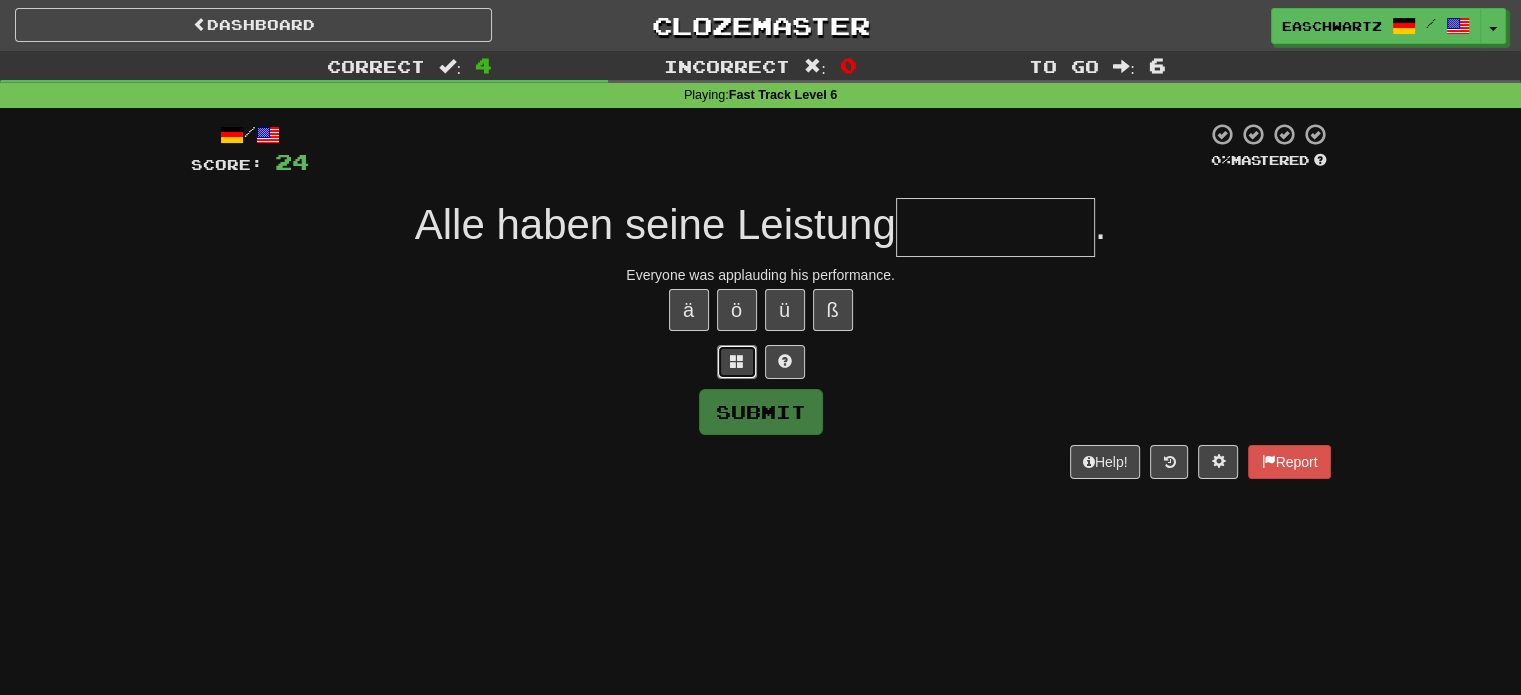 click at bounding box center [737, 361] 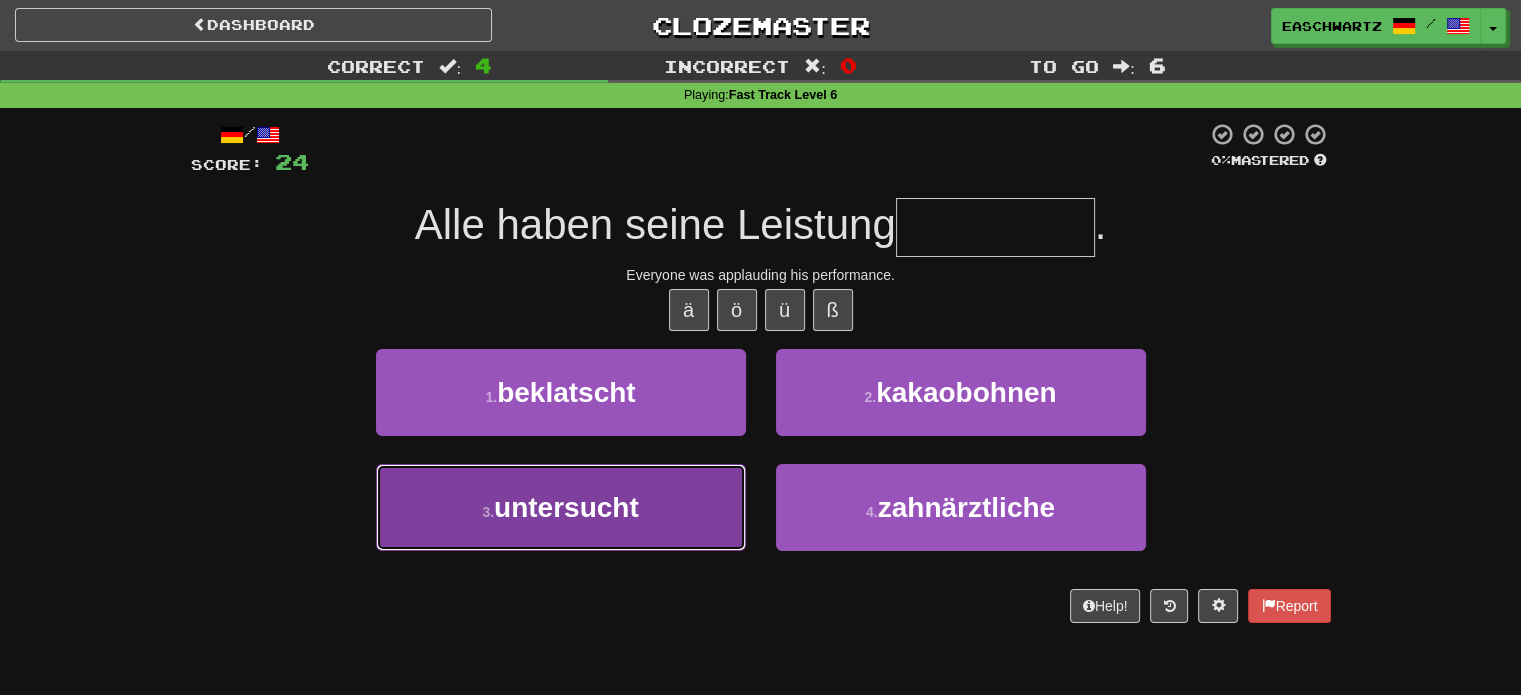 click on "3 .  untersucht" at bounding box center [561, 507] 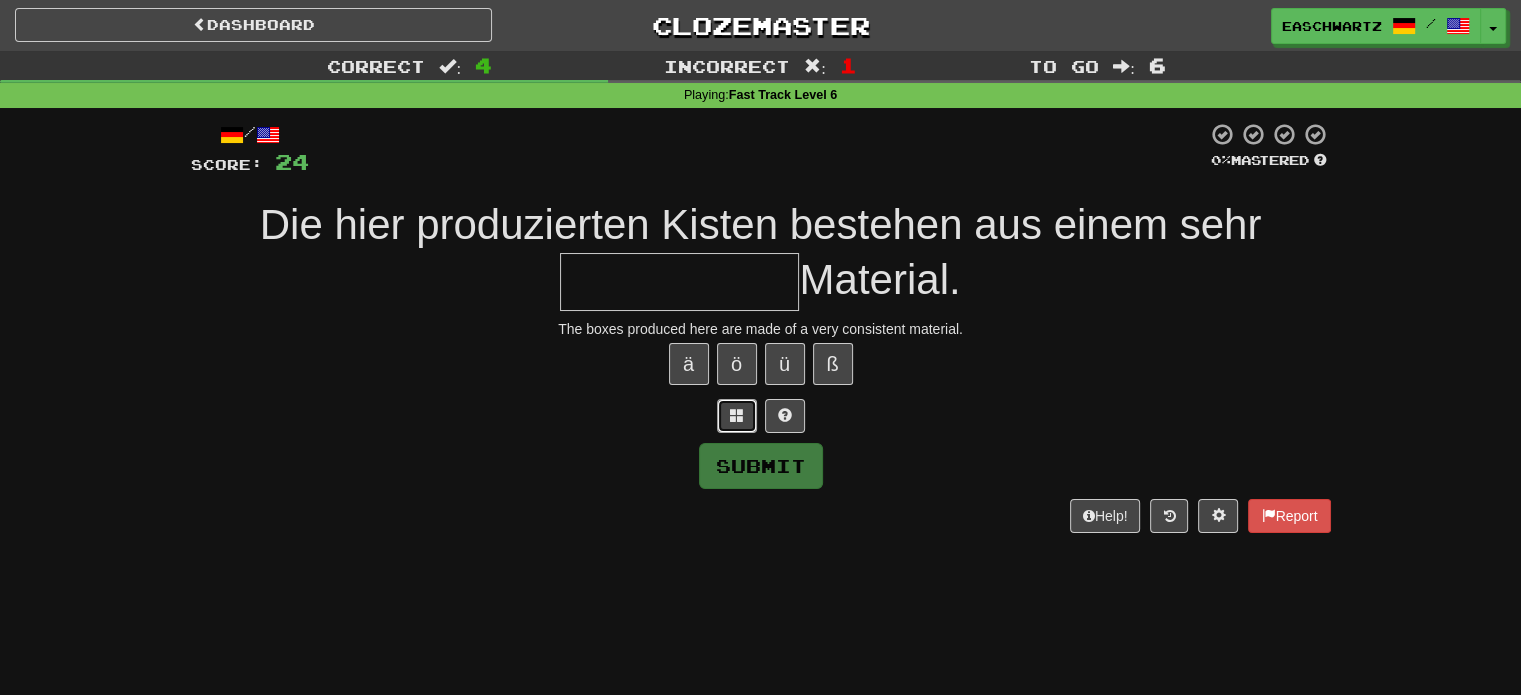 click at bounding box center (737, 416) 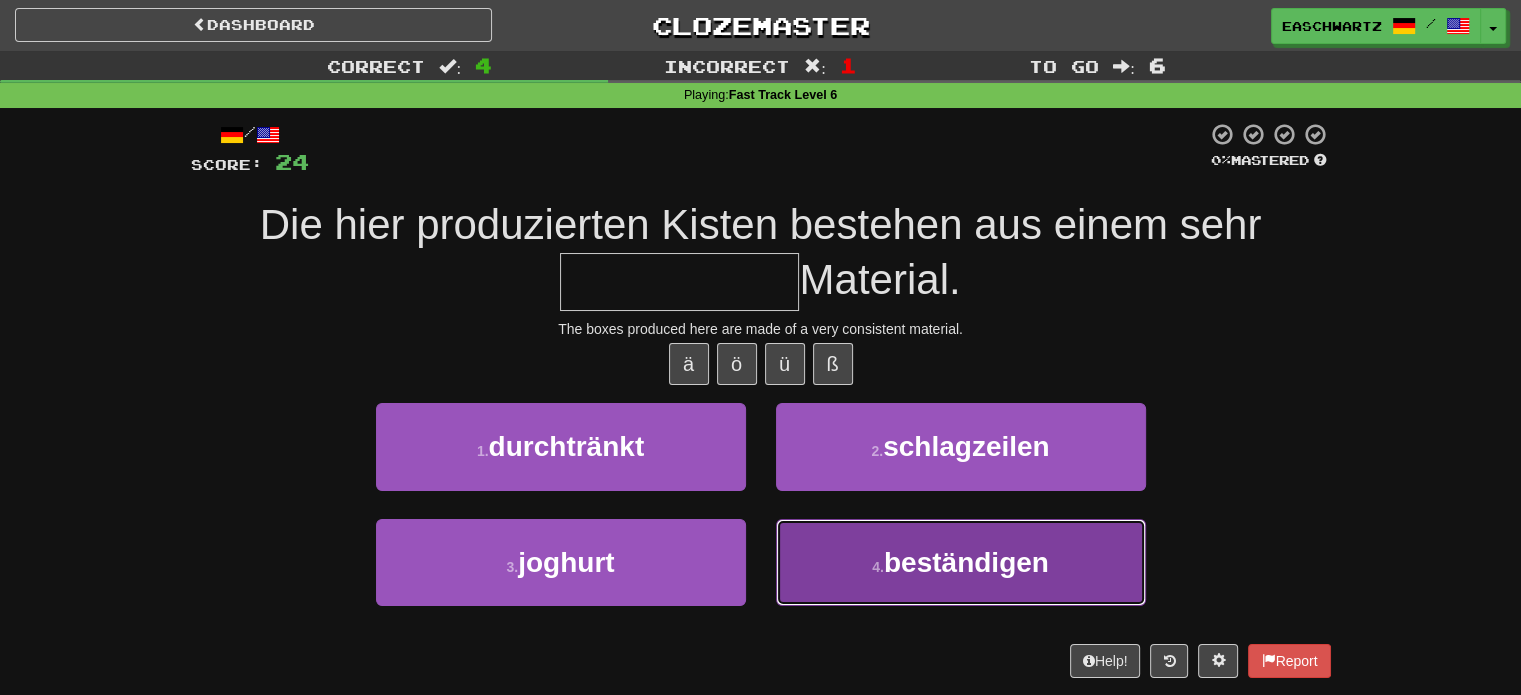click on "beständigen" at bounding box center [966, 562] 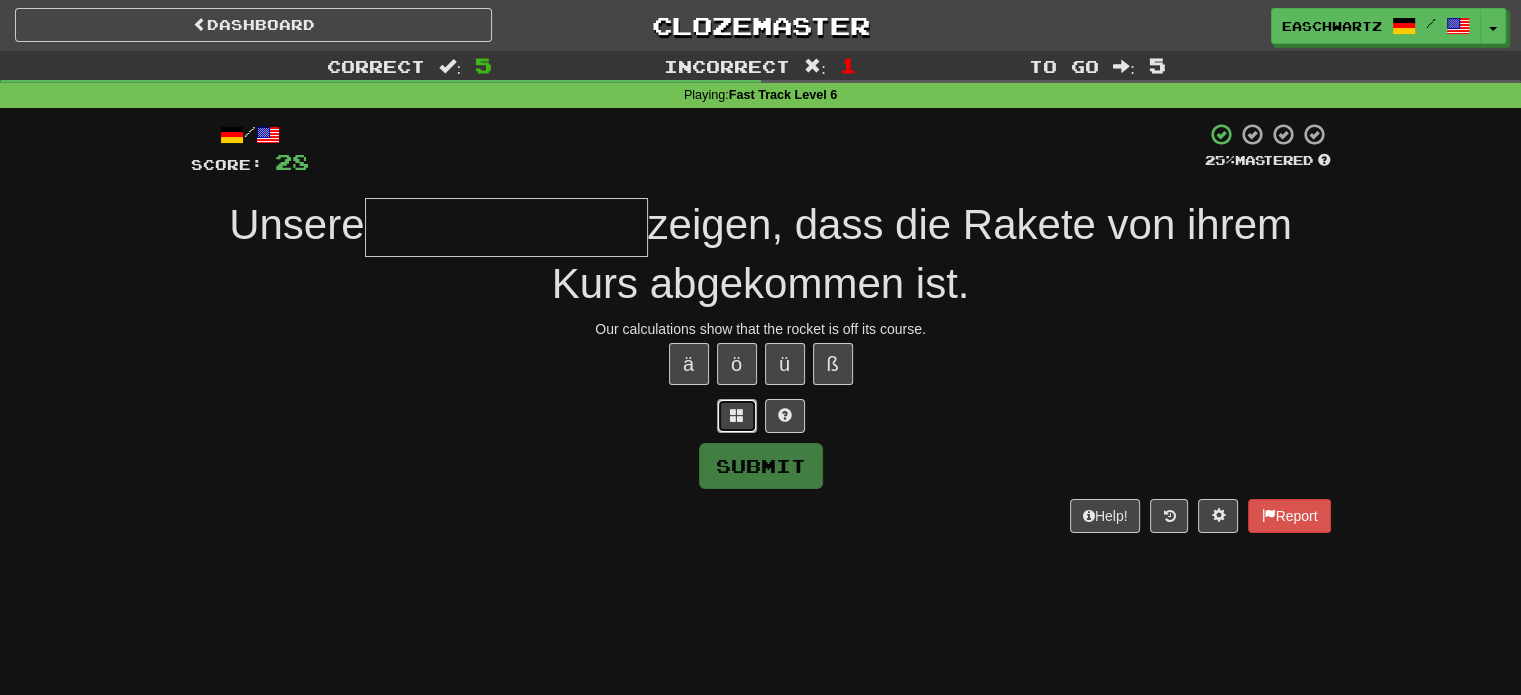 click at bounding box center [737, 416] 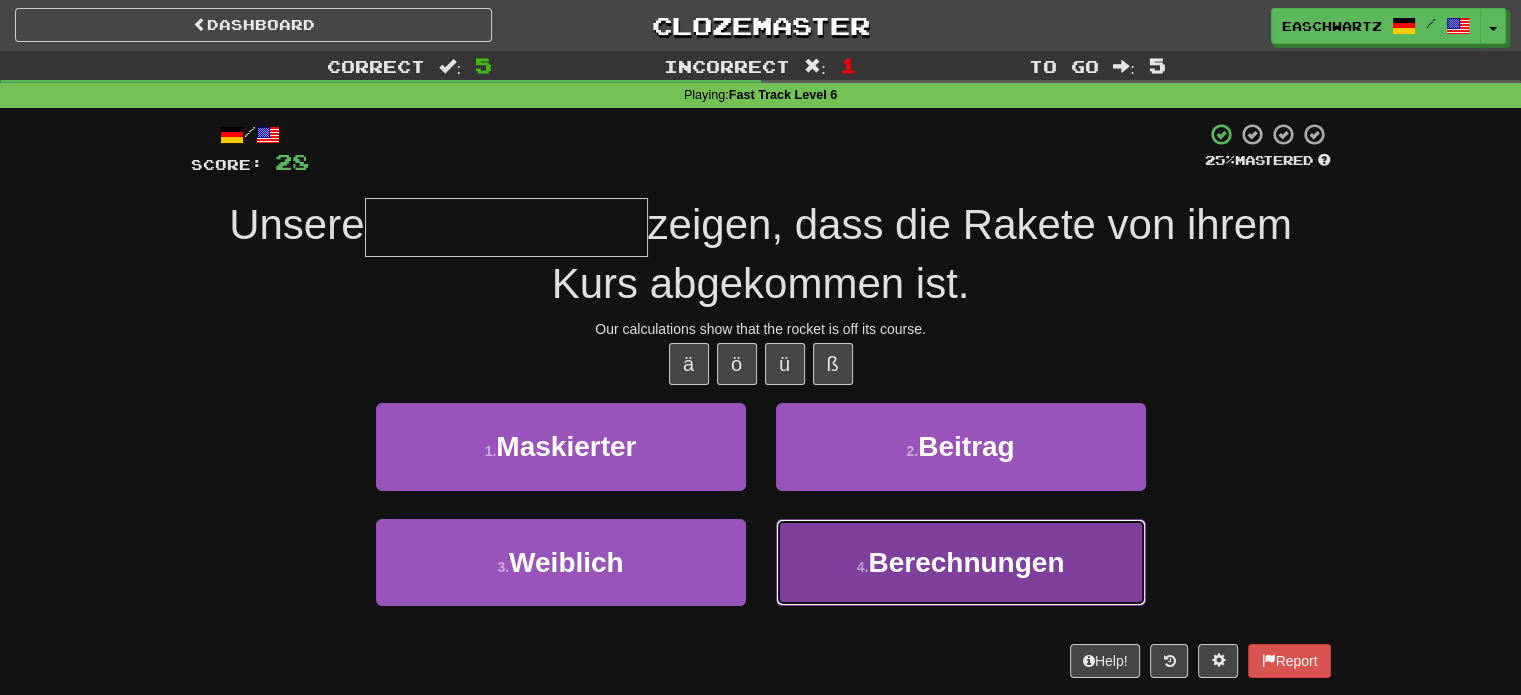 click on "4 .  Berechnungen" at bounding box center (961, 562) 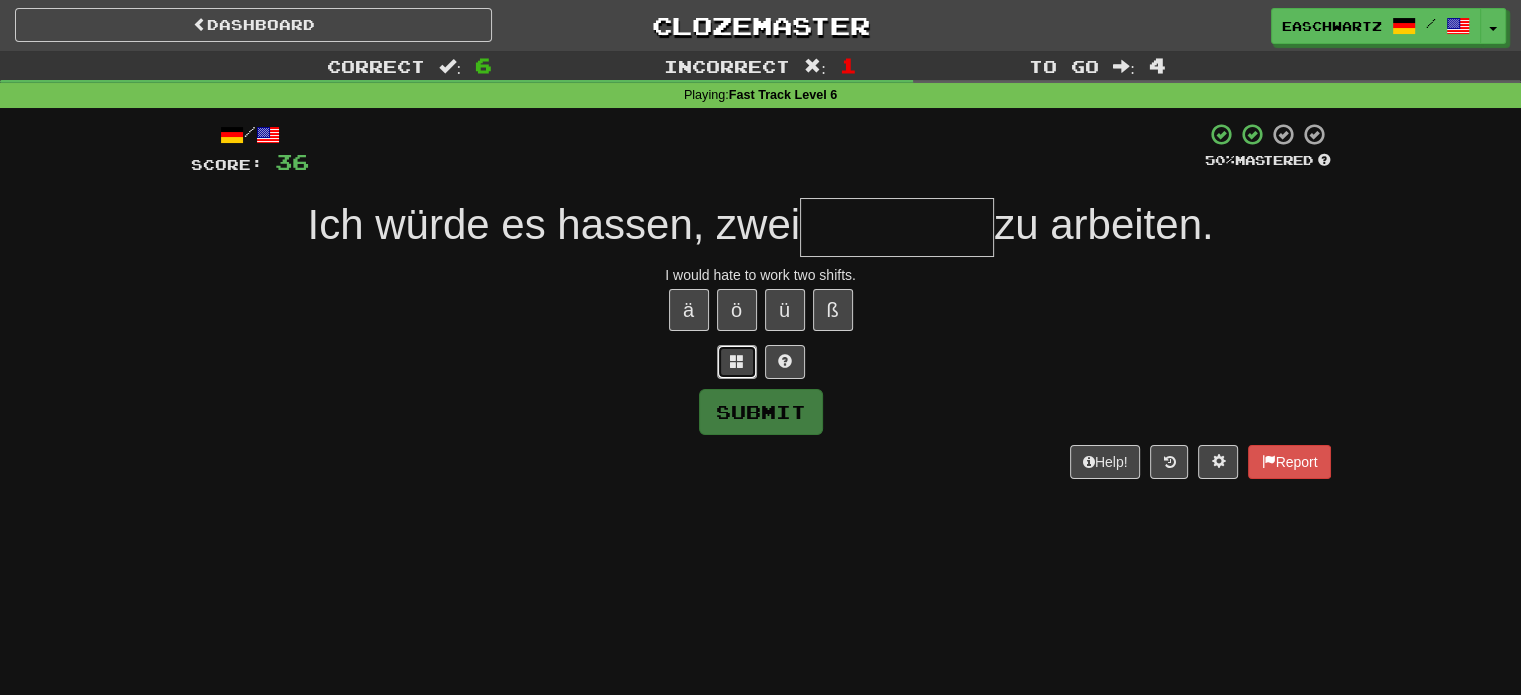 click at bounding box center [737, 361] 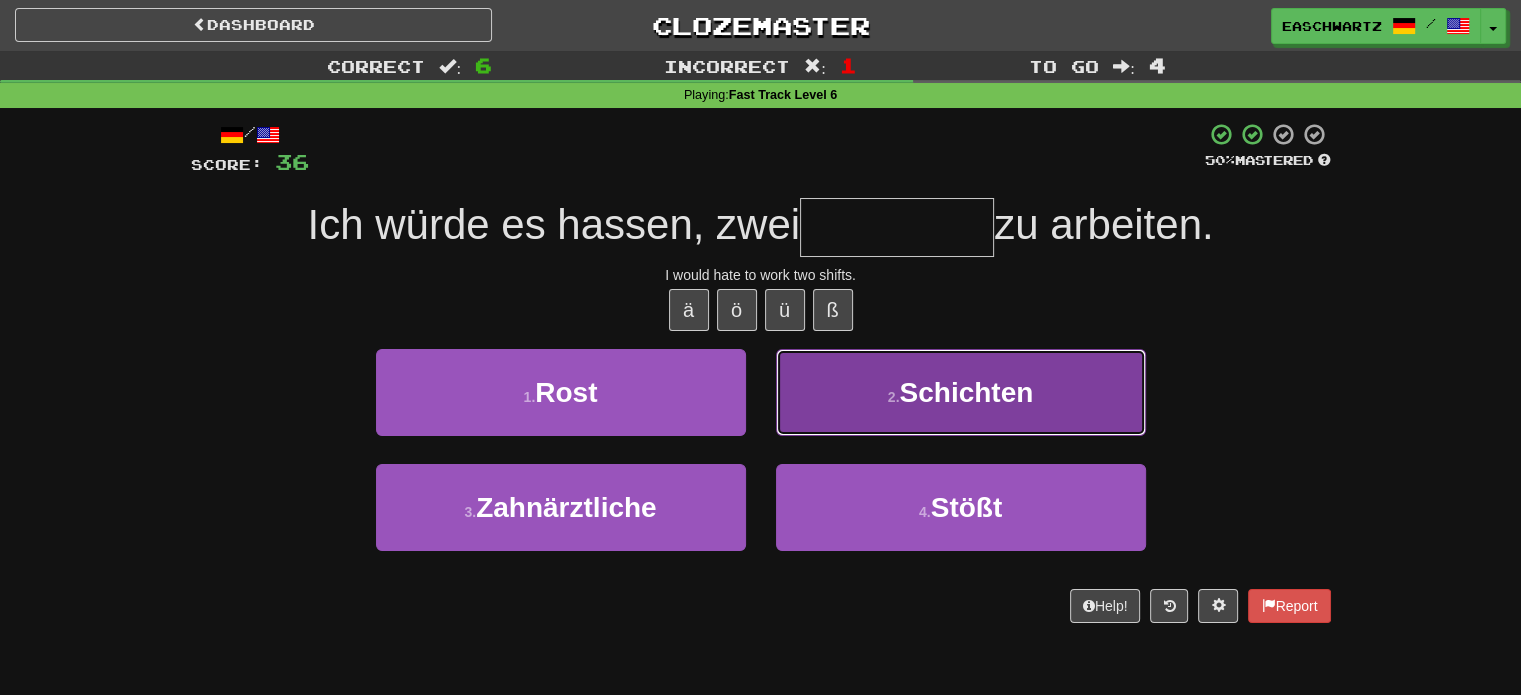 click on "2 .  Schichten" at bounding box center (961, 392) 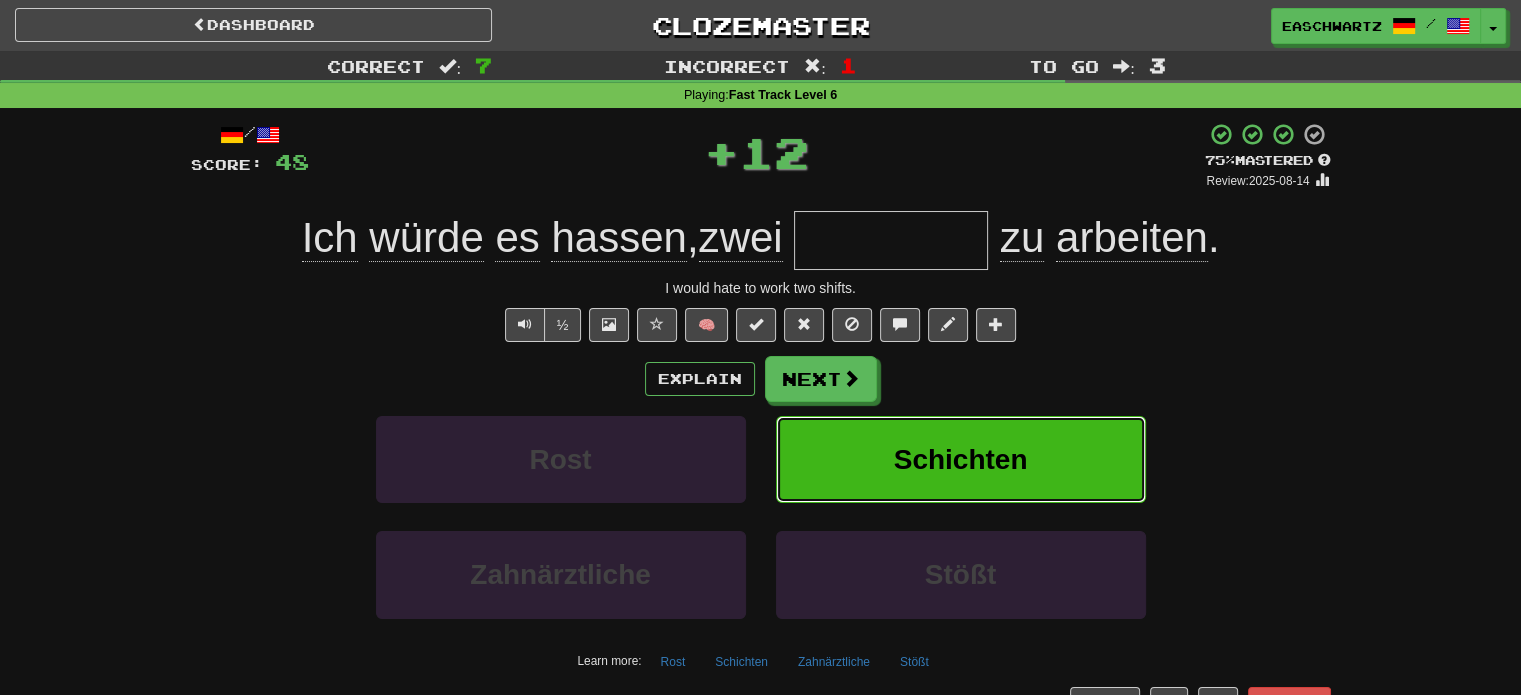 type on "*********" 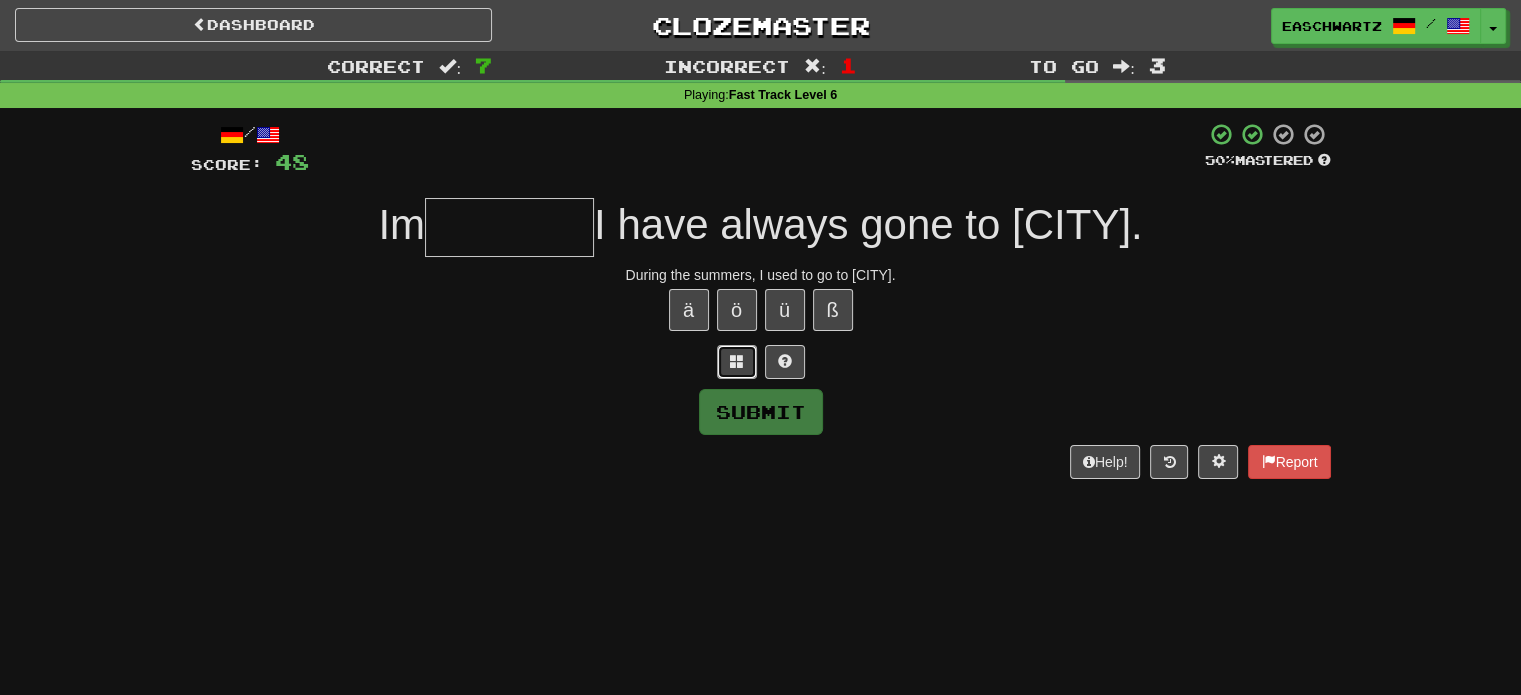 click at bounding box center [737, 362] 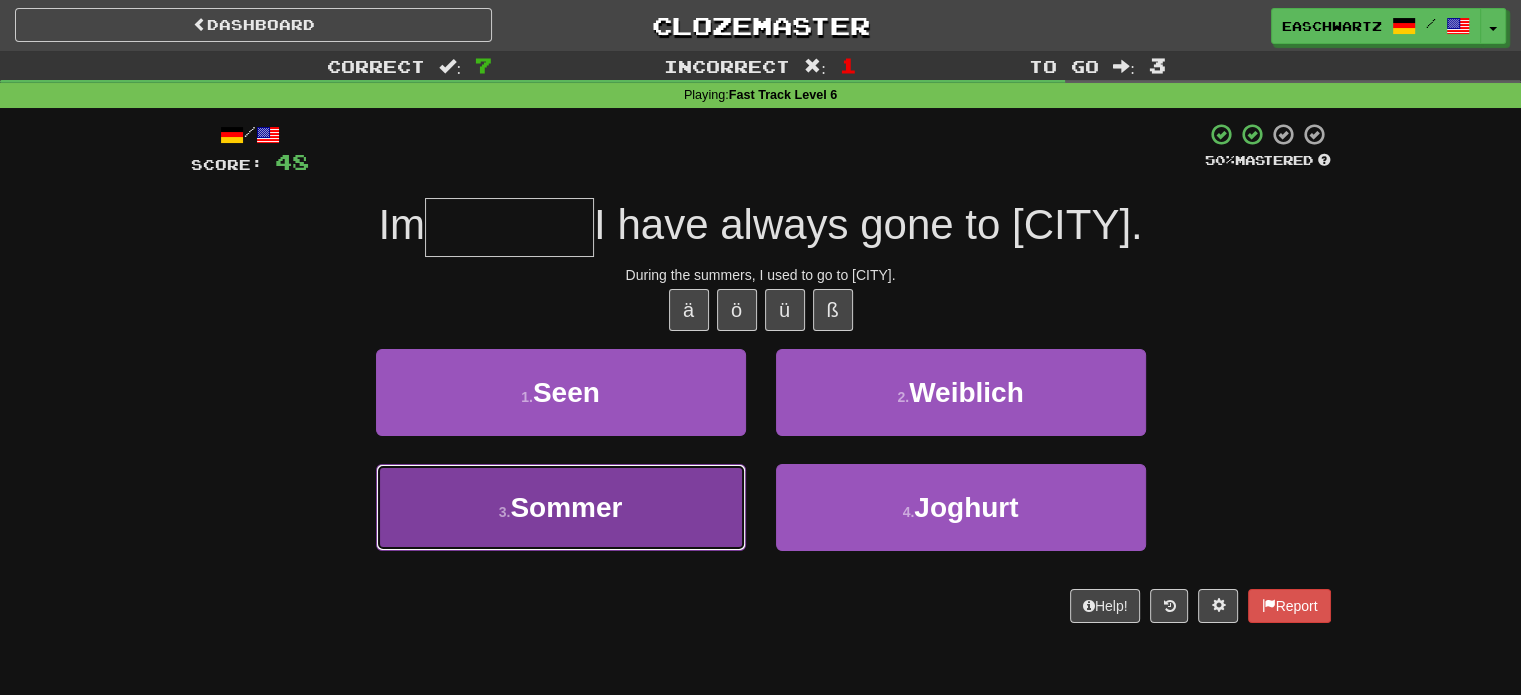 click on "3 .  Sommer" at bounding box center [561, 507] 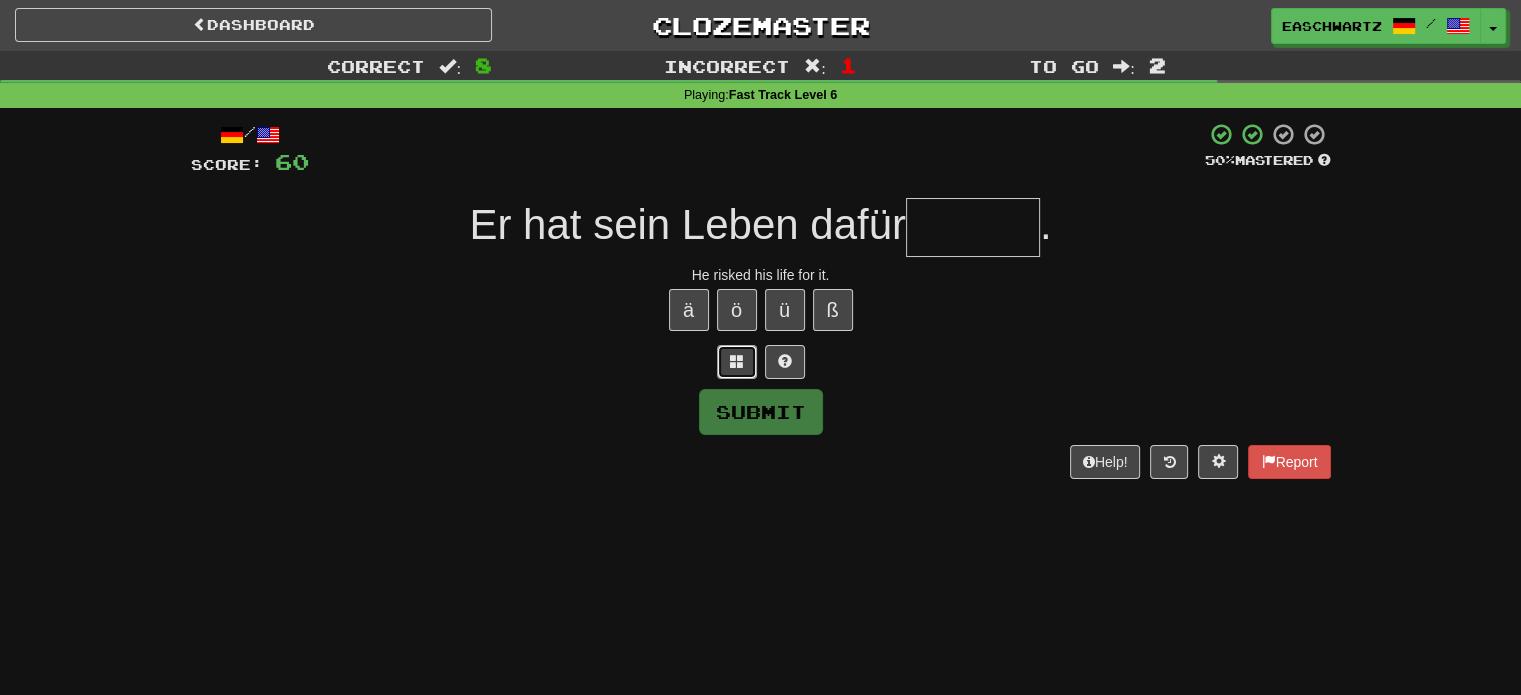 click at bounding box center (737, 362) 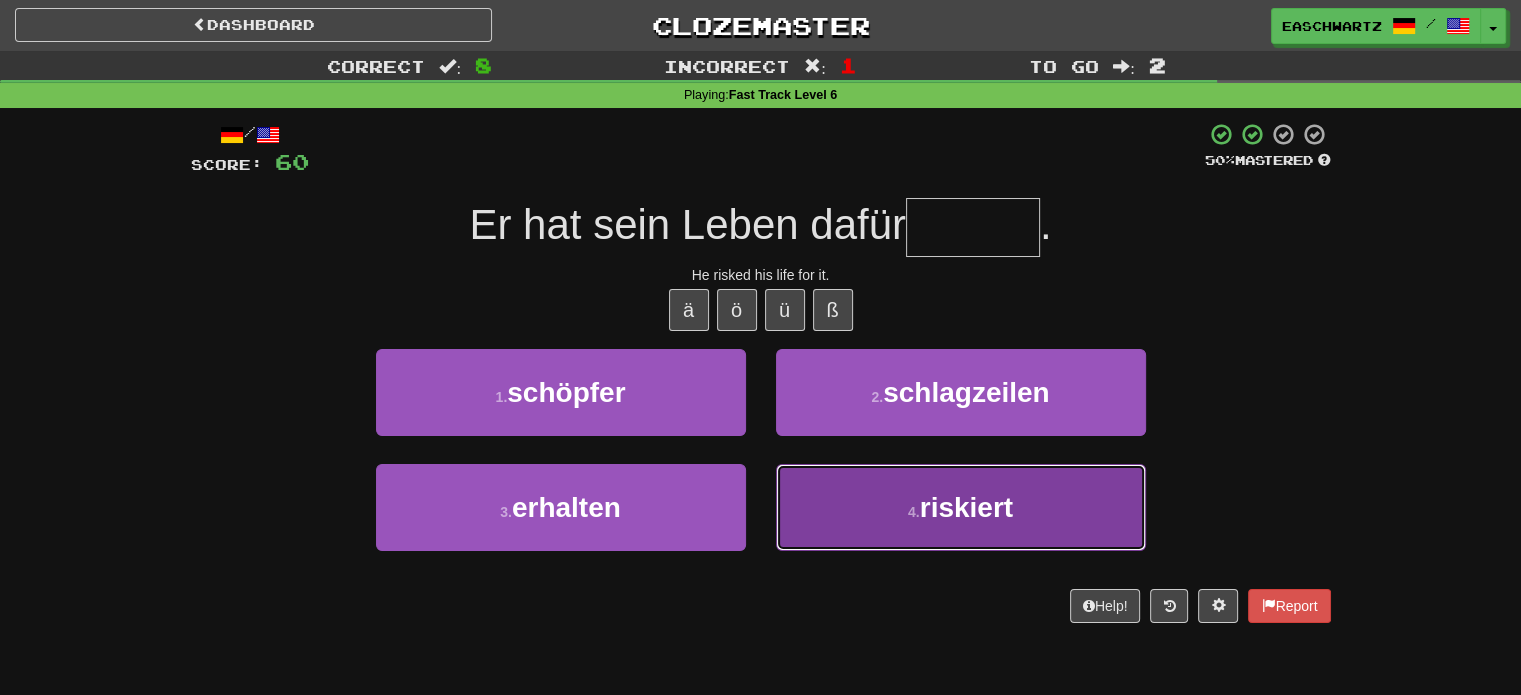 click on "riskiert" at bounding box center (966, 507) 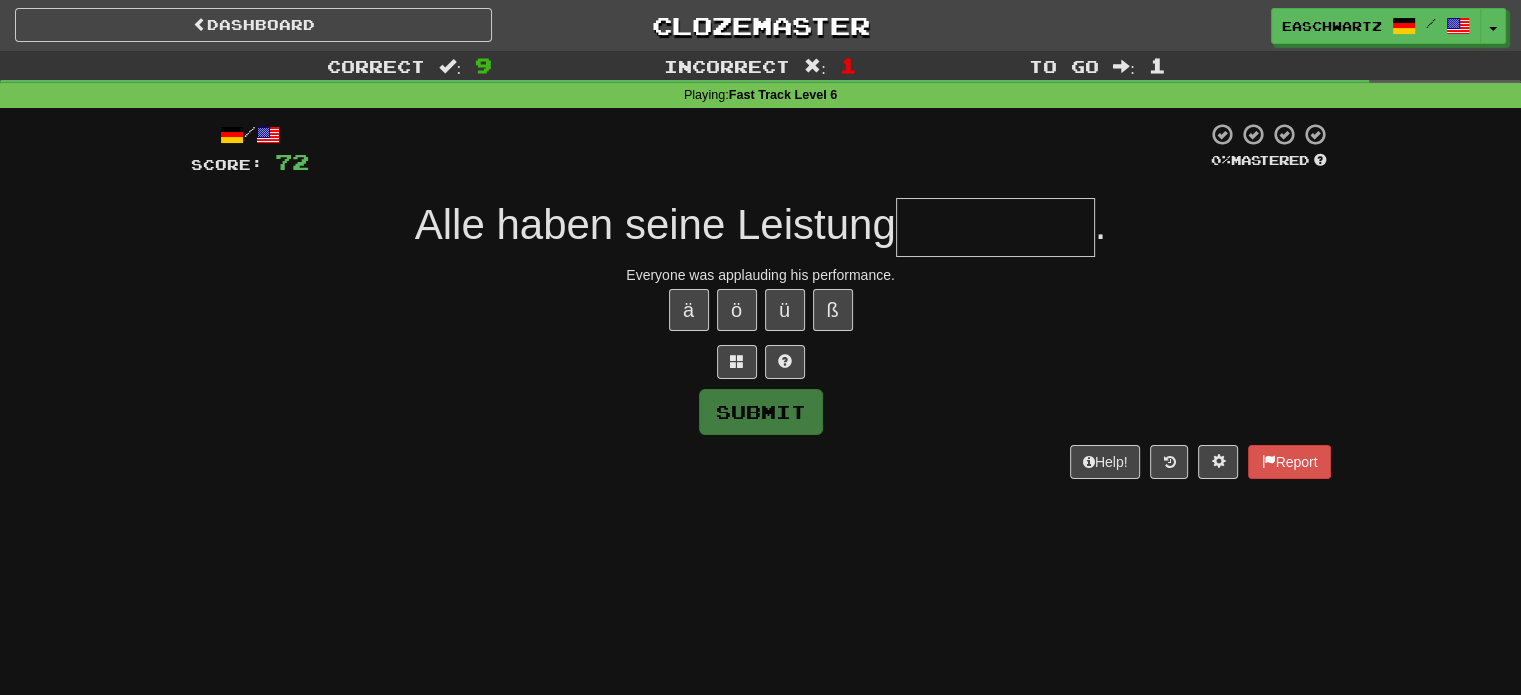 click on "/ Score: 72 0 % Mastered Alle haben seine Leistung . Everyone was applauding his performance. ä ö ü ß Submit Help! Report" at bounding box center [761, 300] 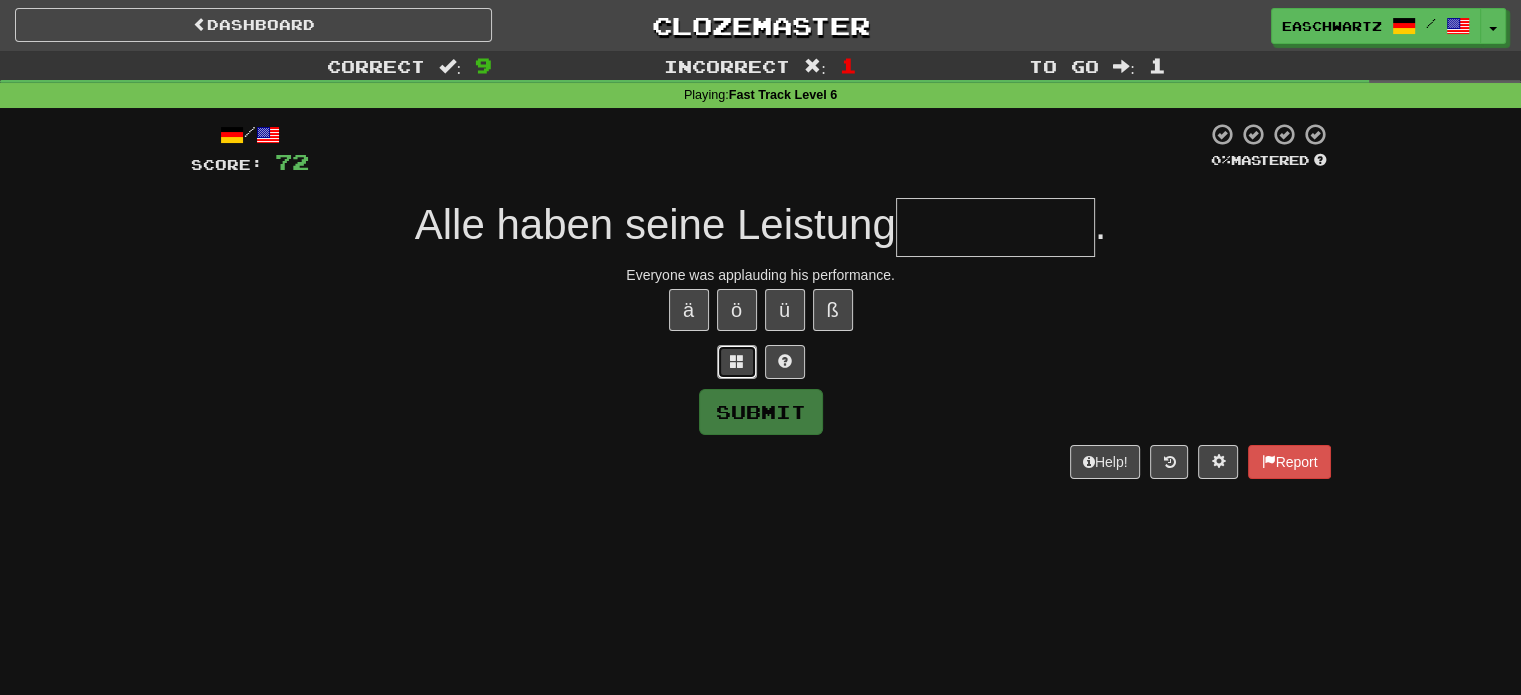 click at bounding box center (737, 362) 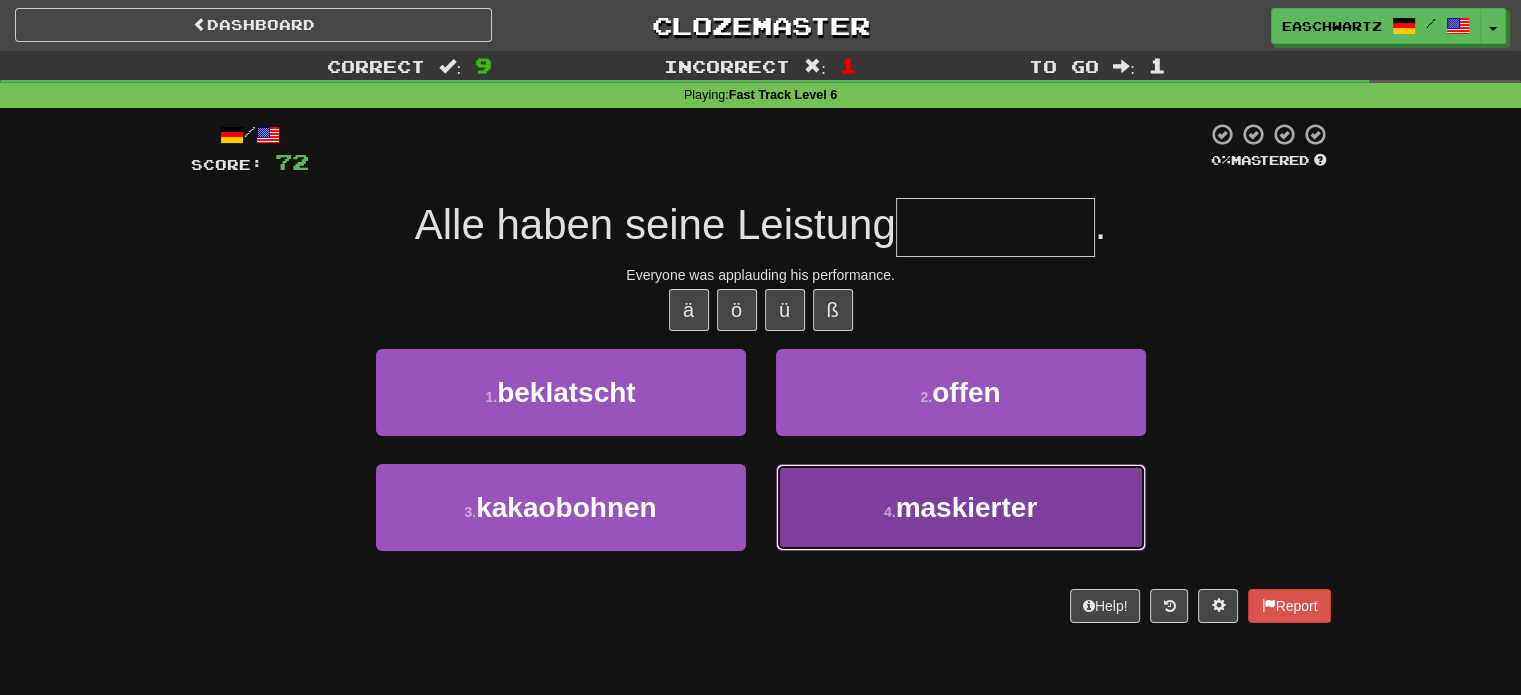 click on "maskierter" at bounding box center (967, 507) 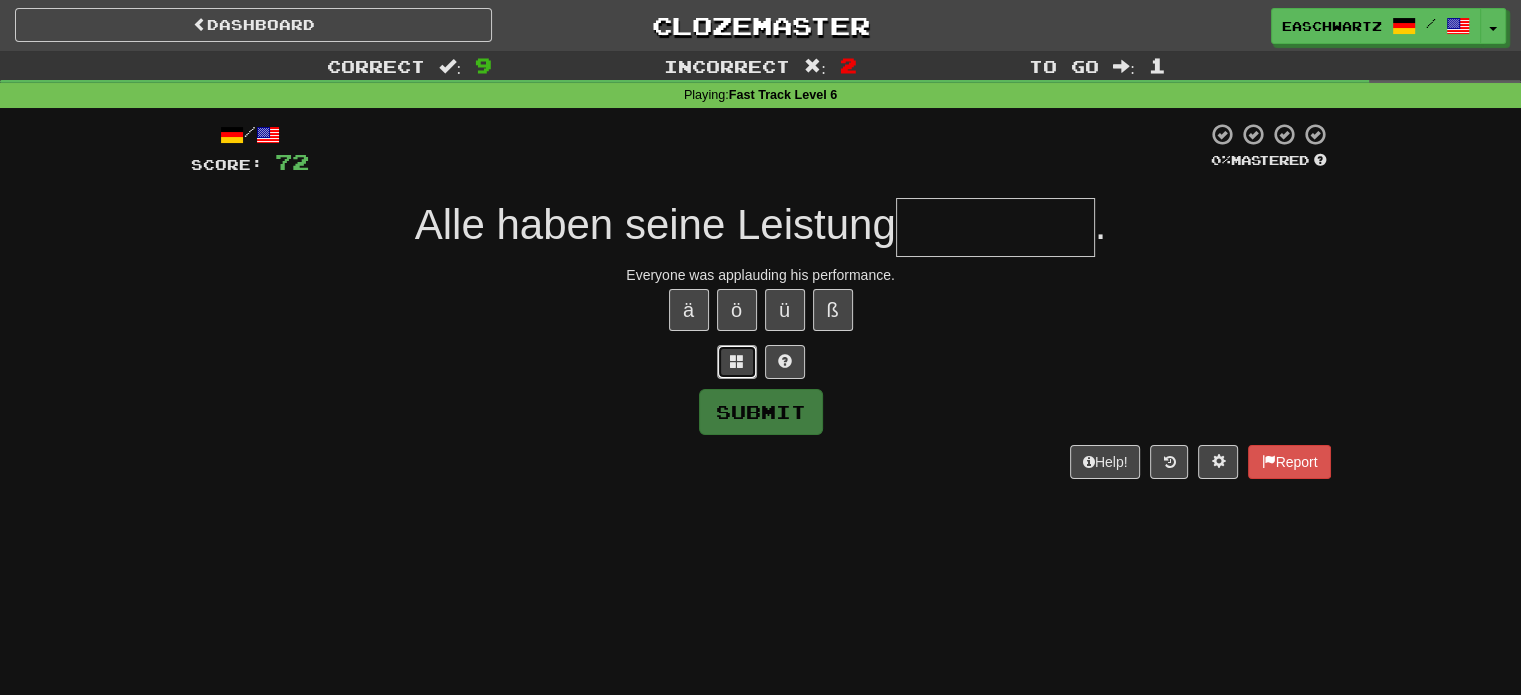 click at bounding box center (737, 362) 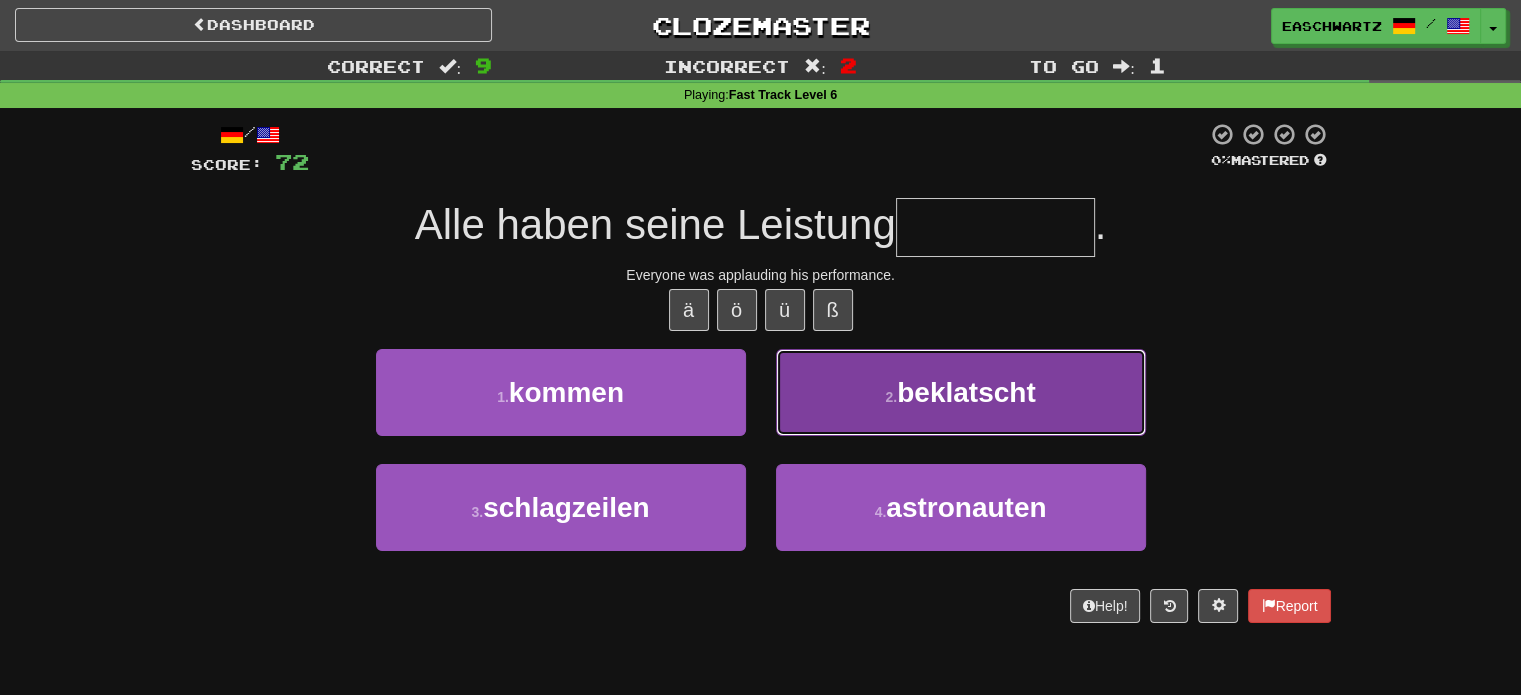 click on "2 .  beklatscht" at bounding box center (961, 392) 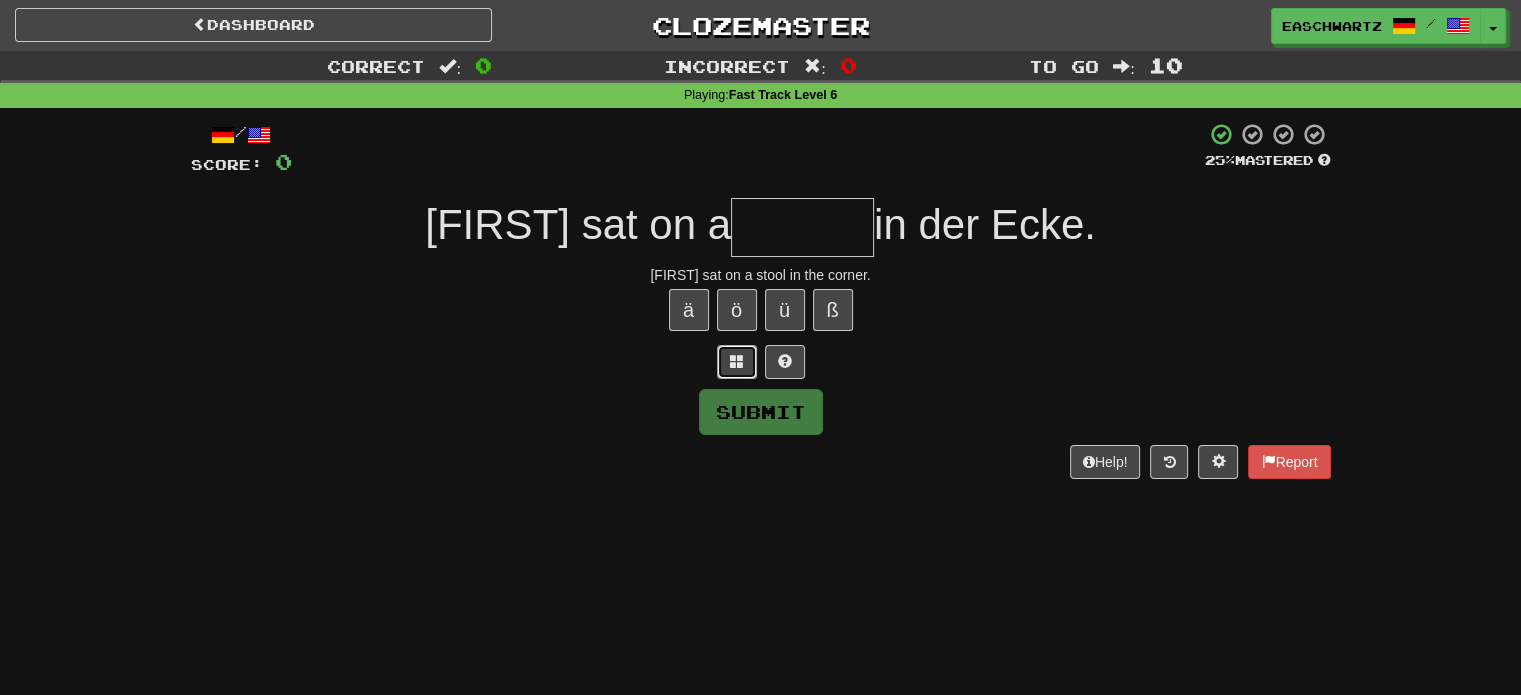 click at bounding box center [737, 362] 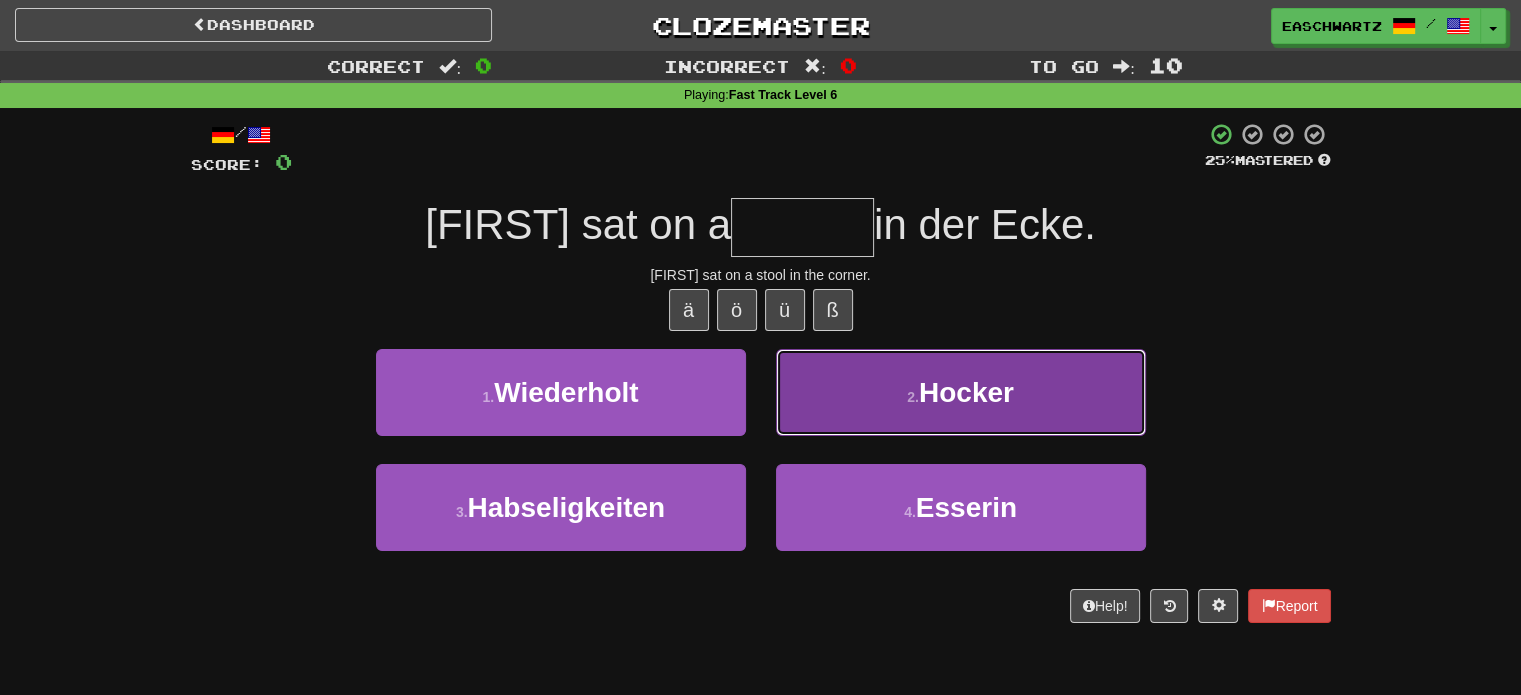 click on "2 .  Hocker" at bounding box center (961, 392) 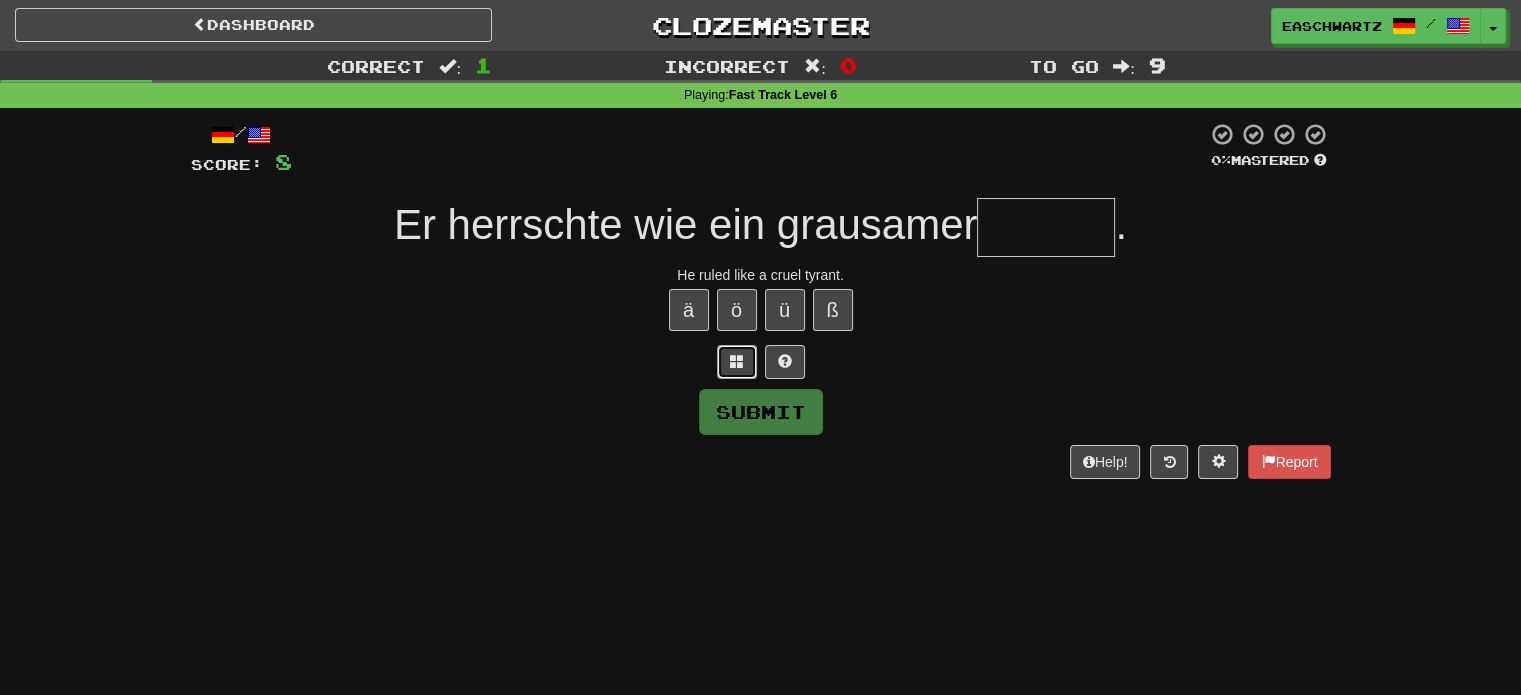 click at bounding box center (737, 361) 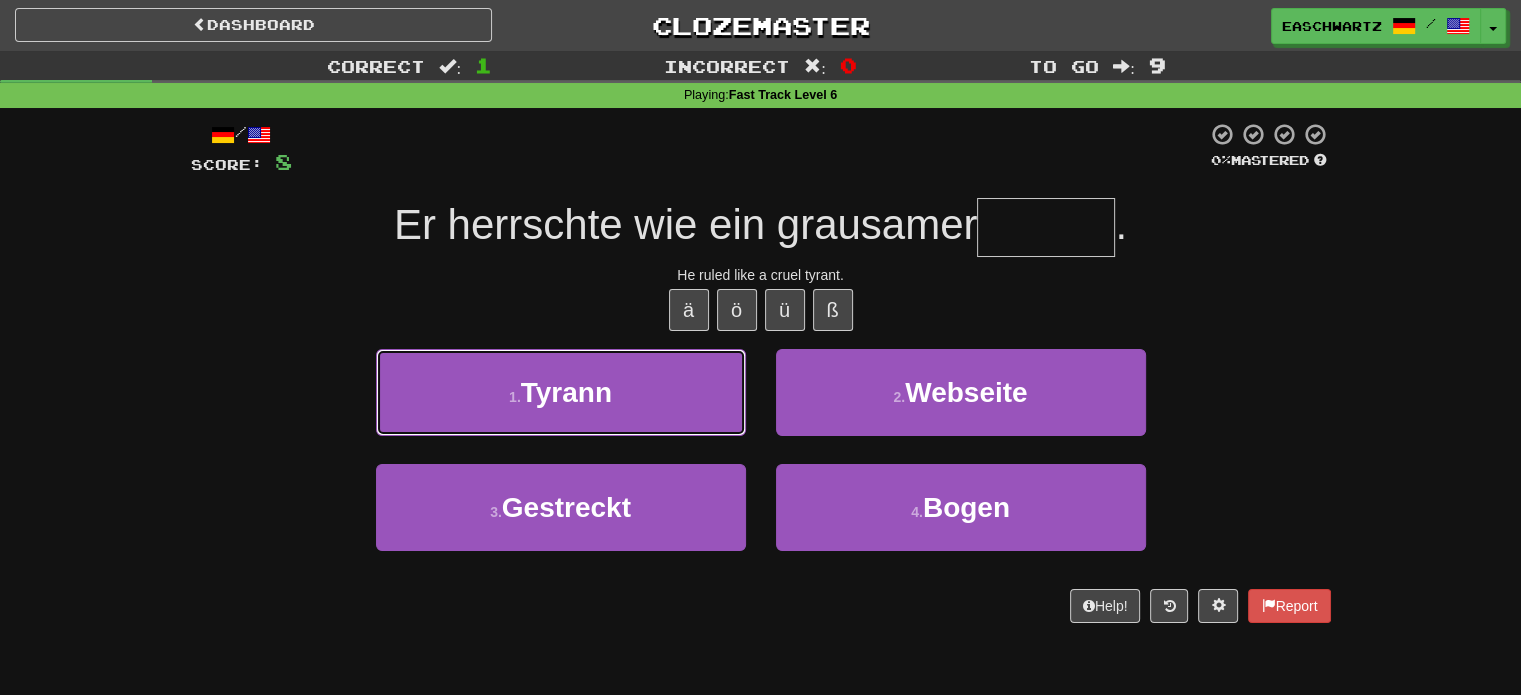 click on "1 .  Tyrann" at bounding box center [561, 392] 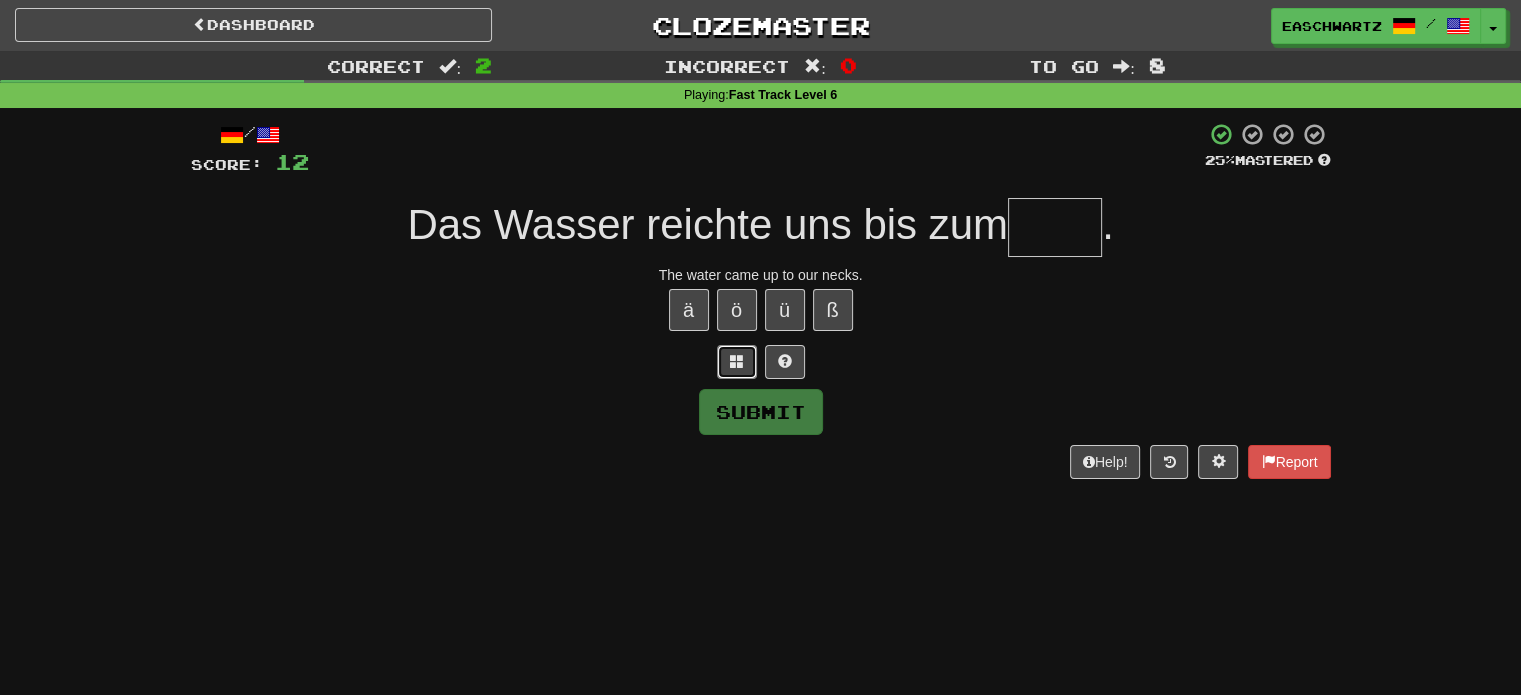 click at bounding box center (737, 361) 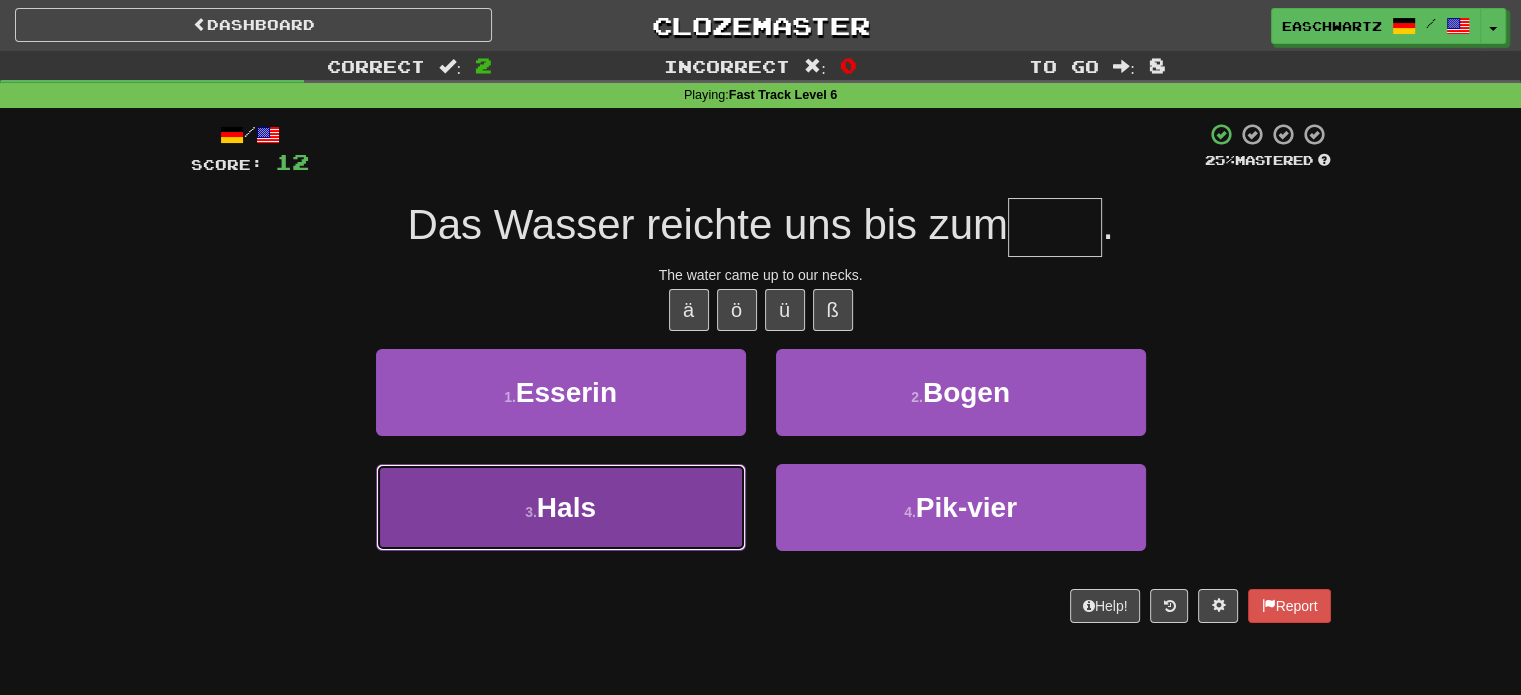 click on "3 .  Hals" at bounding box center [561, 507] 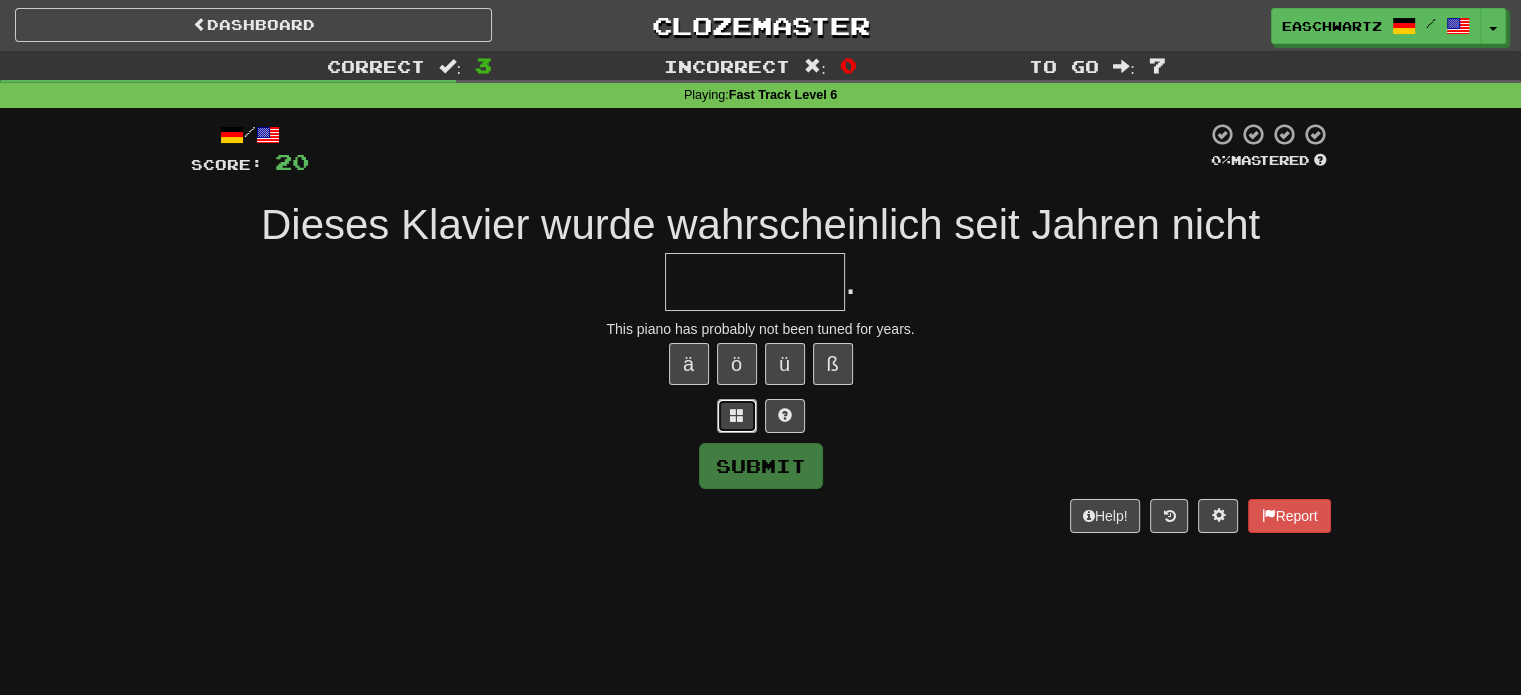 click at bounding box center [737, 415] 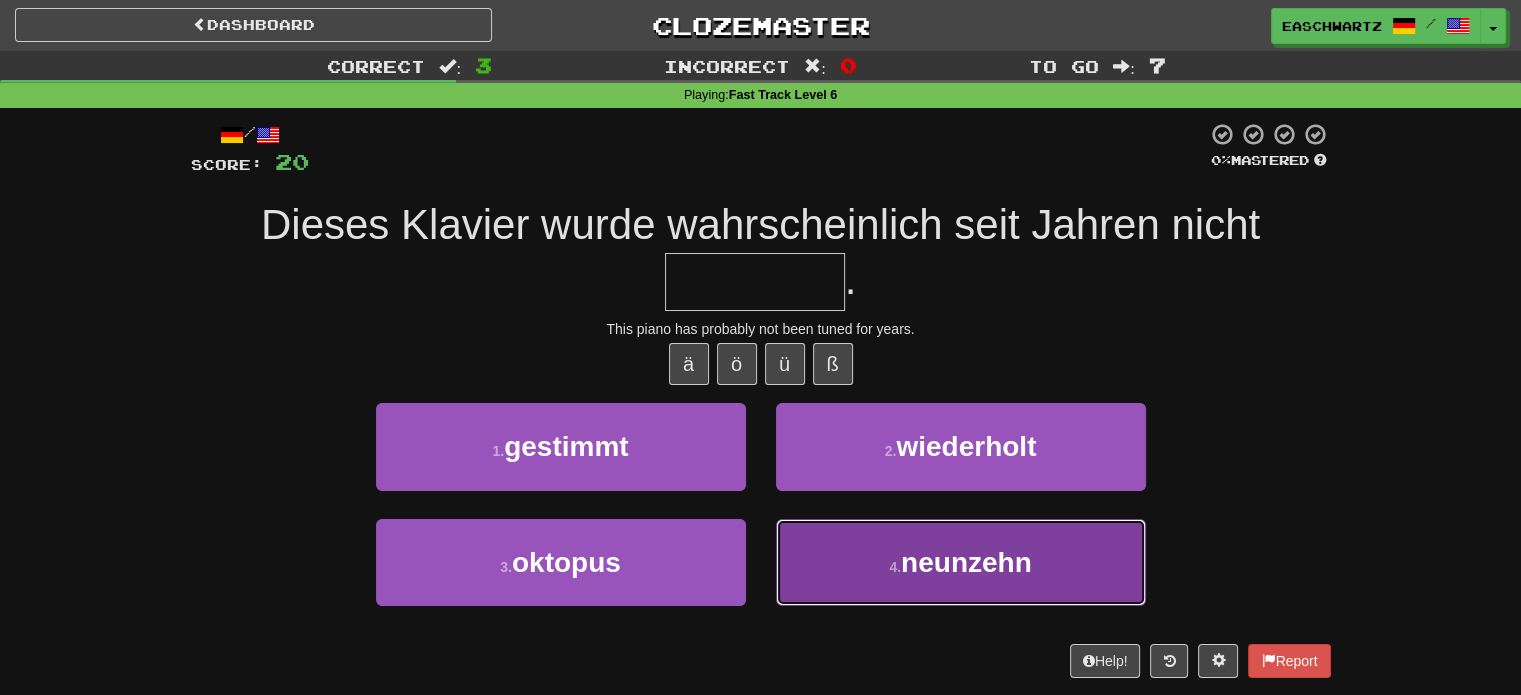 click on "4 .  neunzehn" at bounding box center (961, 562) 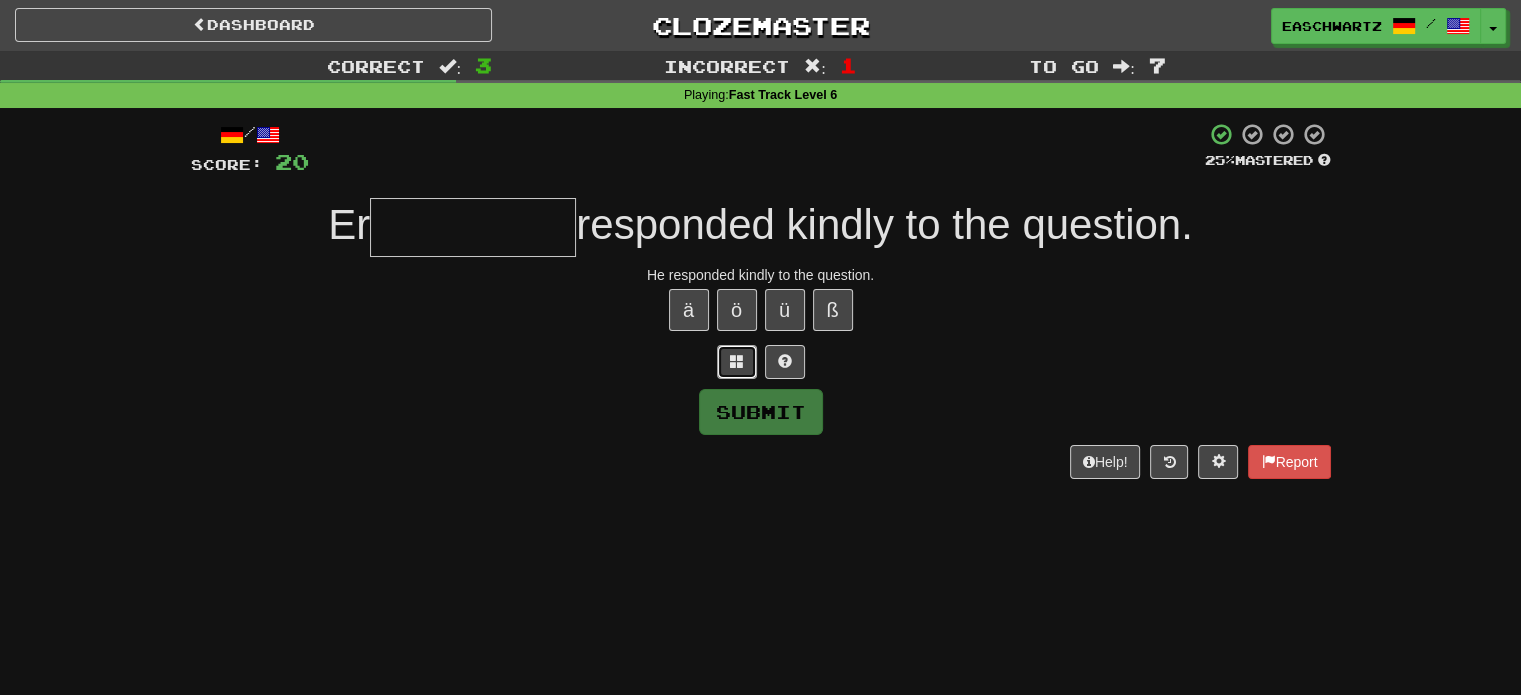 click at bounding box center [737, 362] 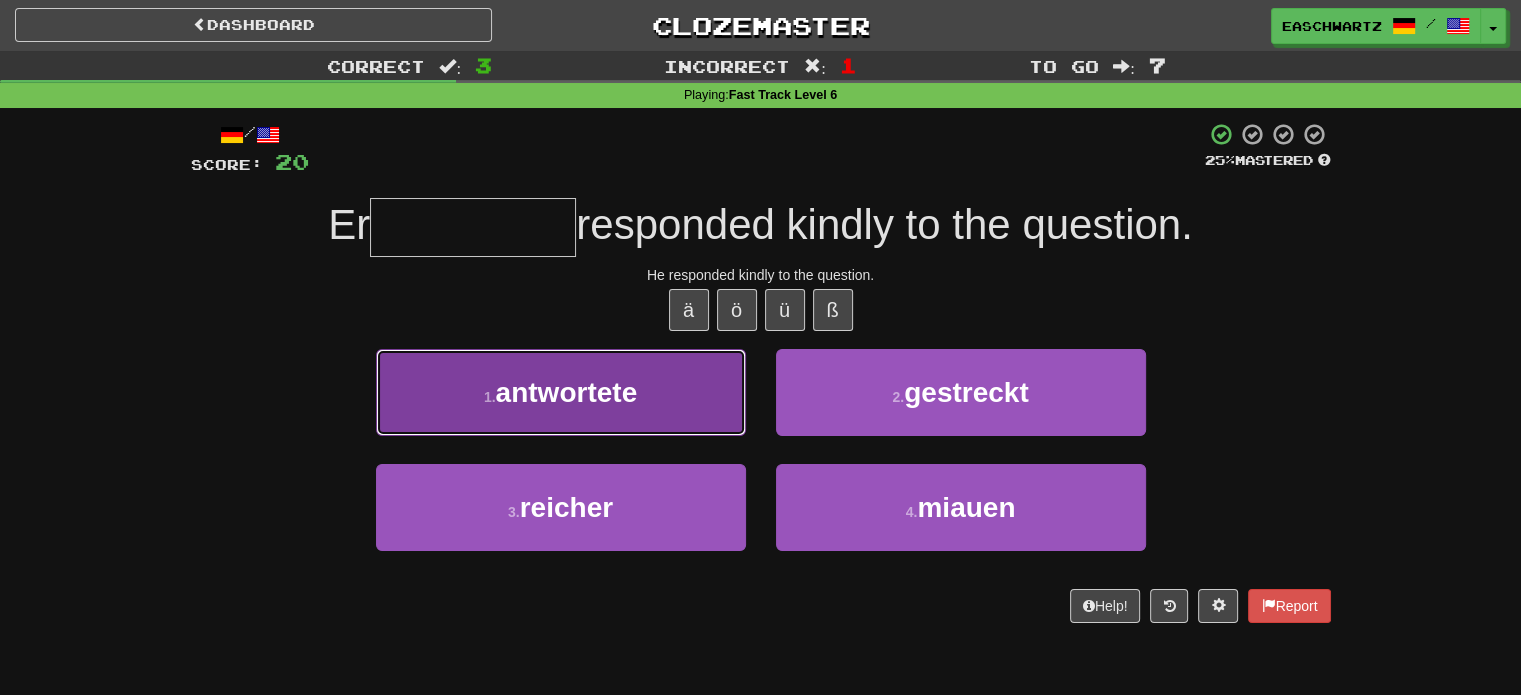 click on "1 .  antwortete" at bounding box center [561, 392] 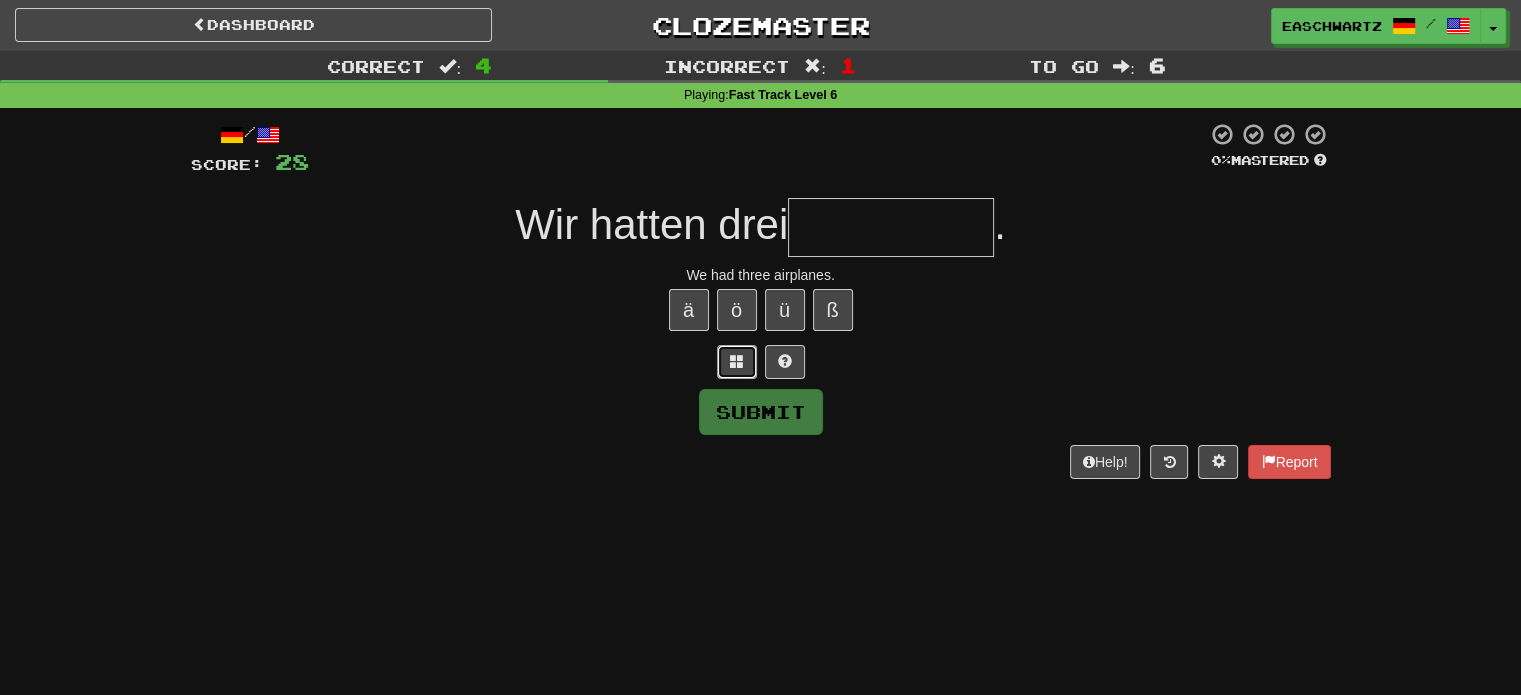 click at bounding box center [737, 361] 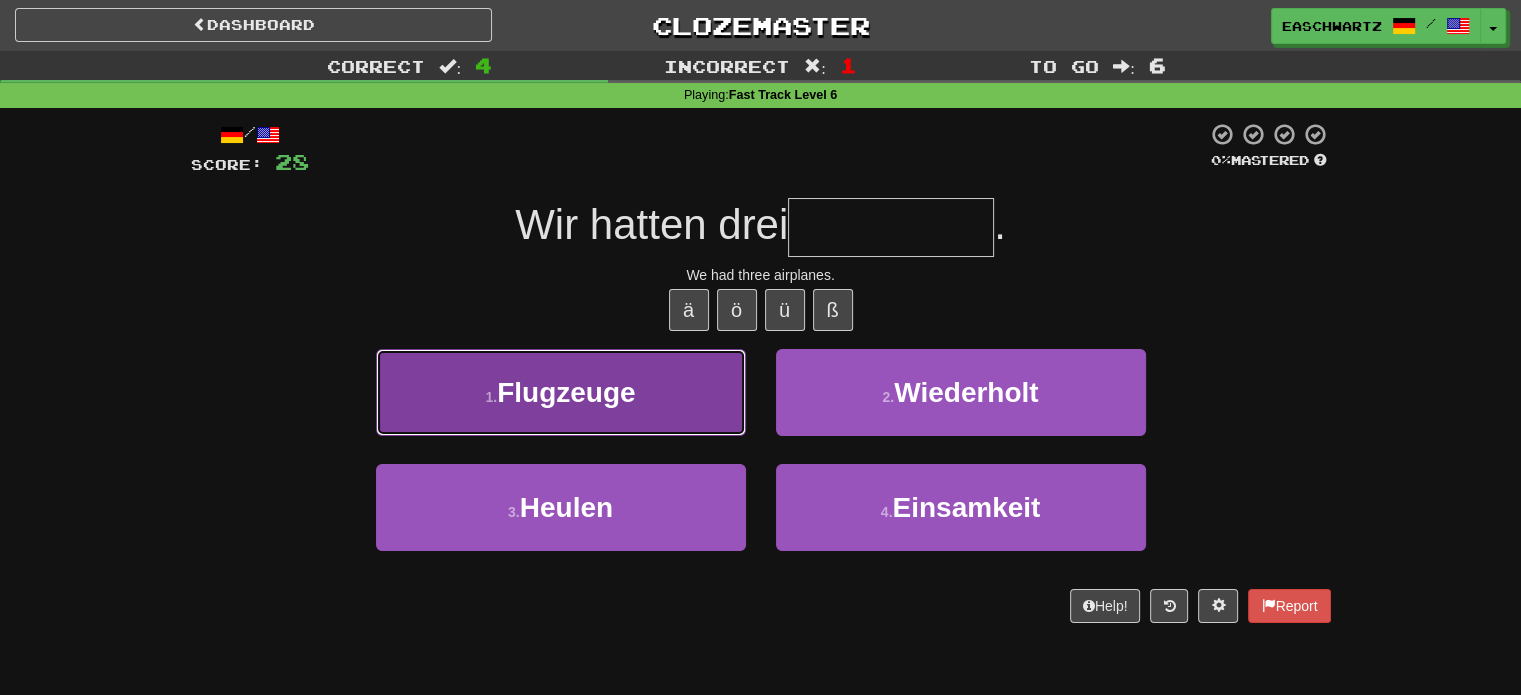 click on "1 .  Flugzeuge" at bounding box center [561, 392] 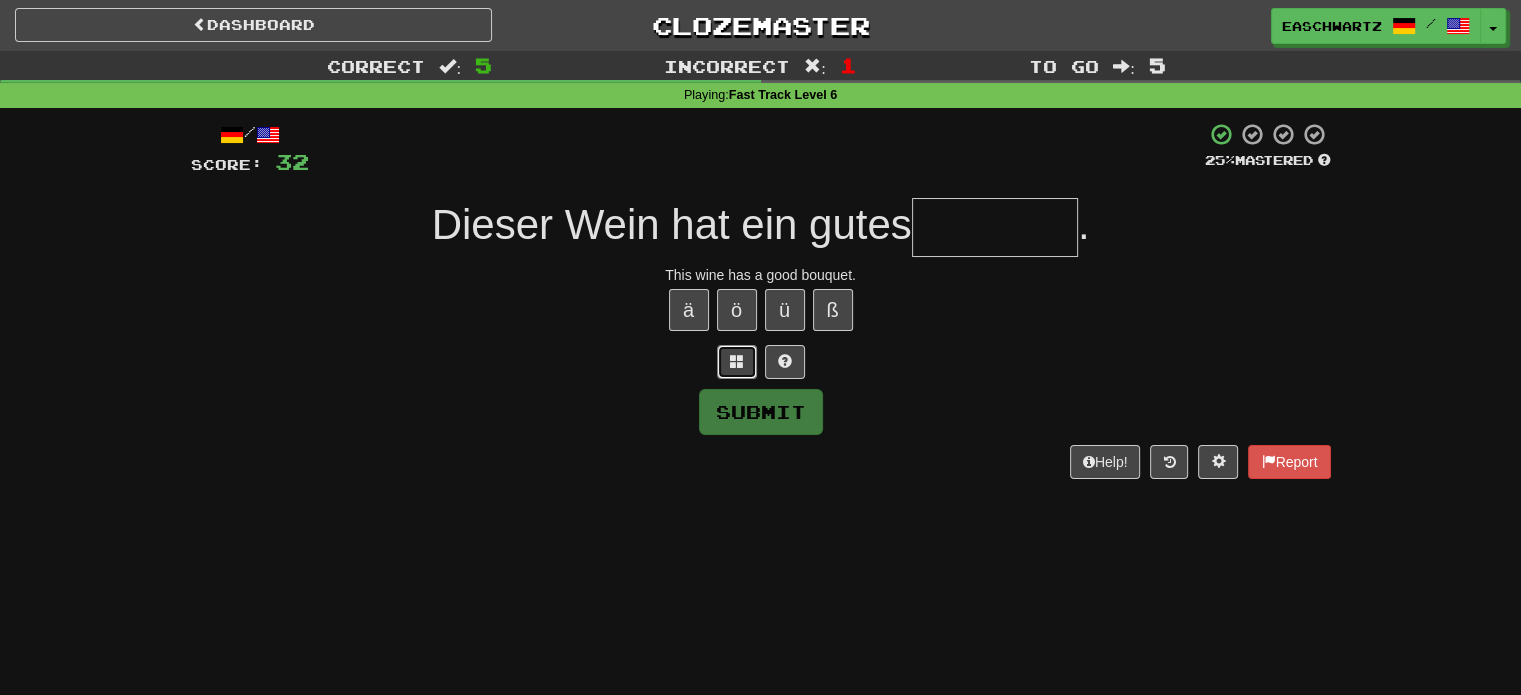 click at bounding box center (737, 361) 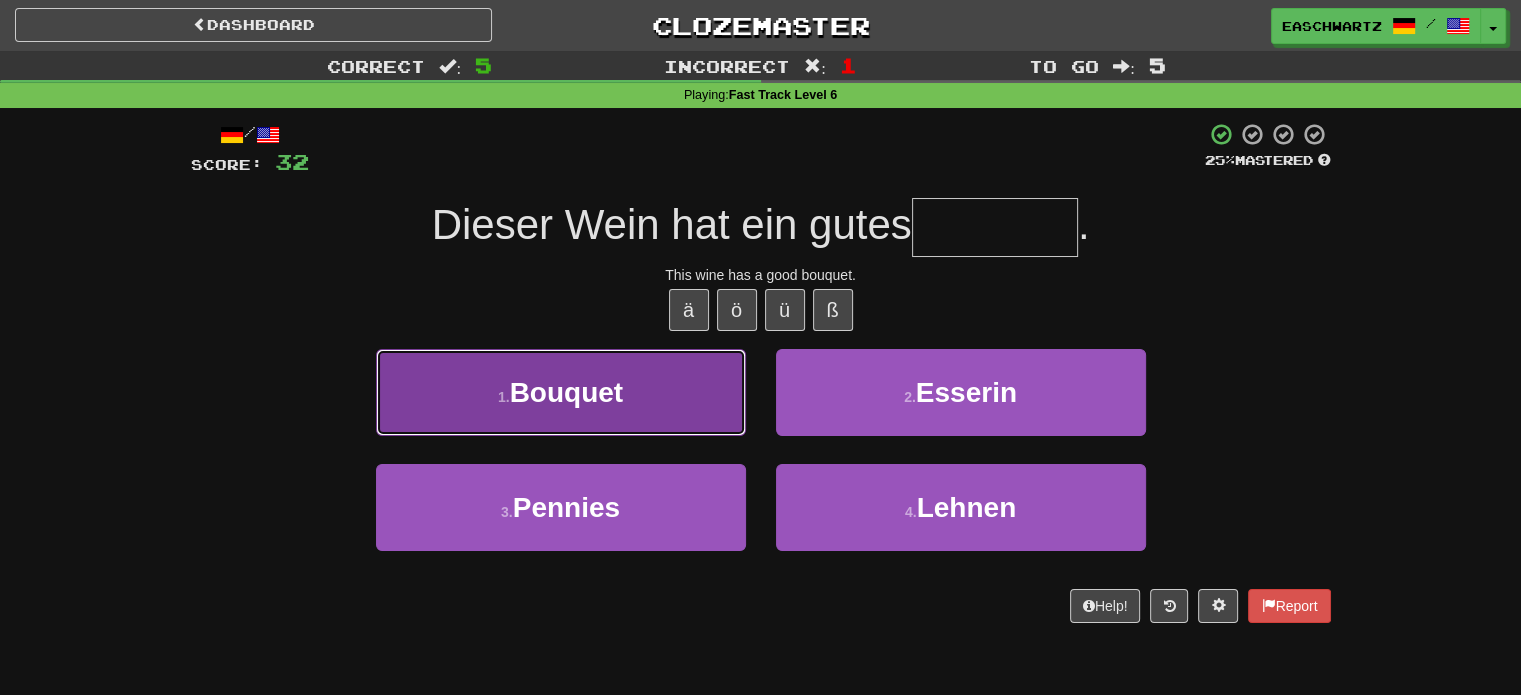 click on "1 .  Bouquet" at bounding box center [561, 392] 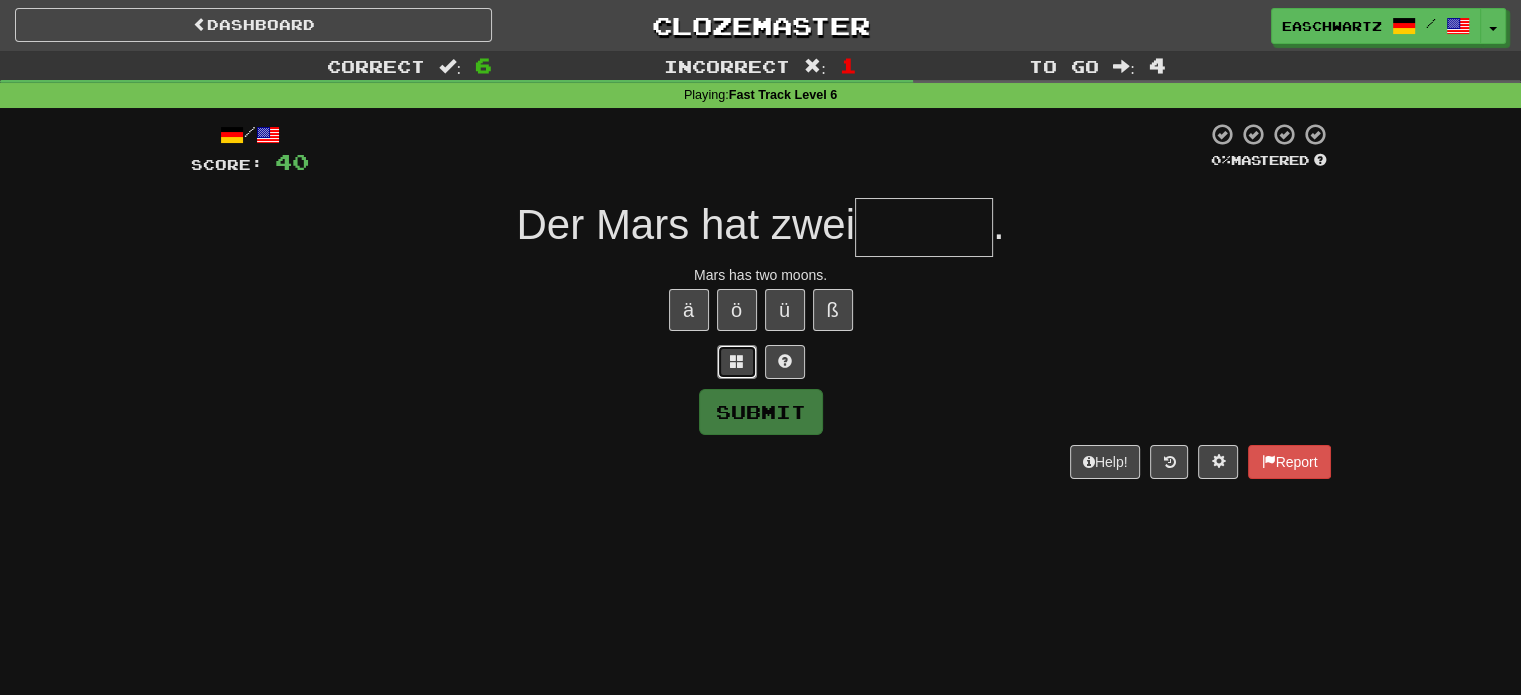 click at bounding box center [737, 361] 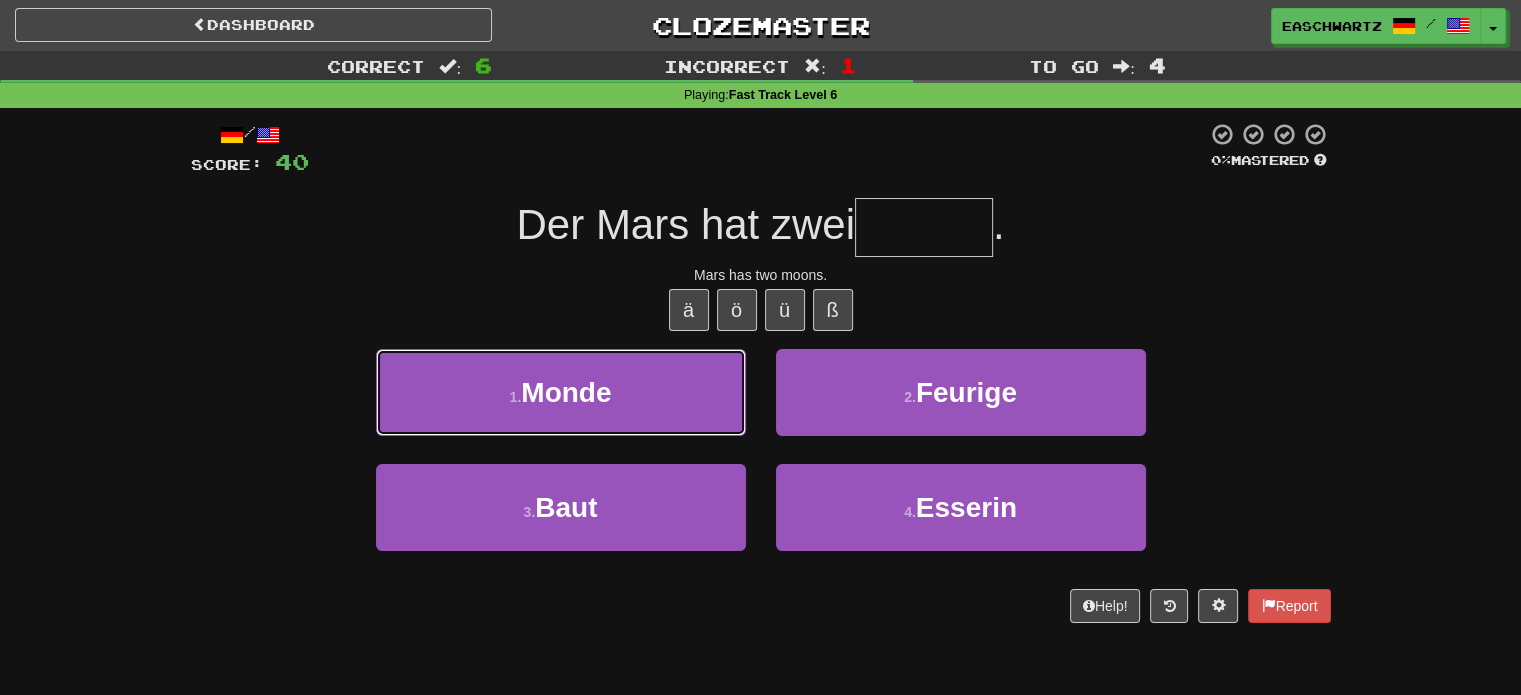 click on "1 .  Monde" at bounding box center (561, 392) 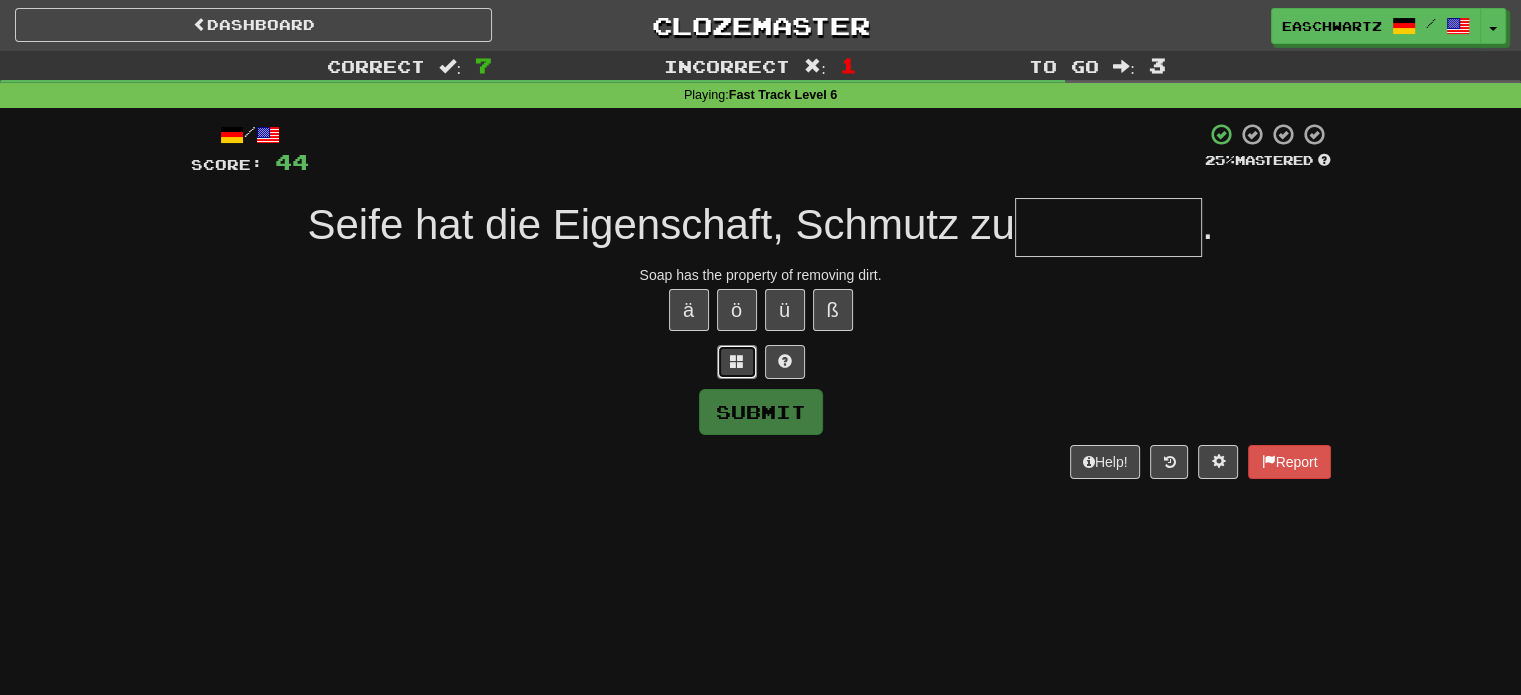 click at bounding box center (737, 361) 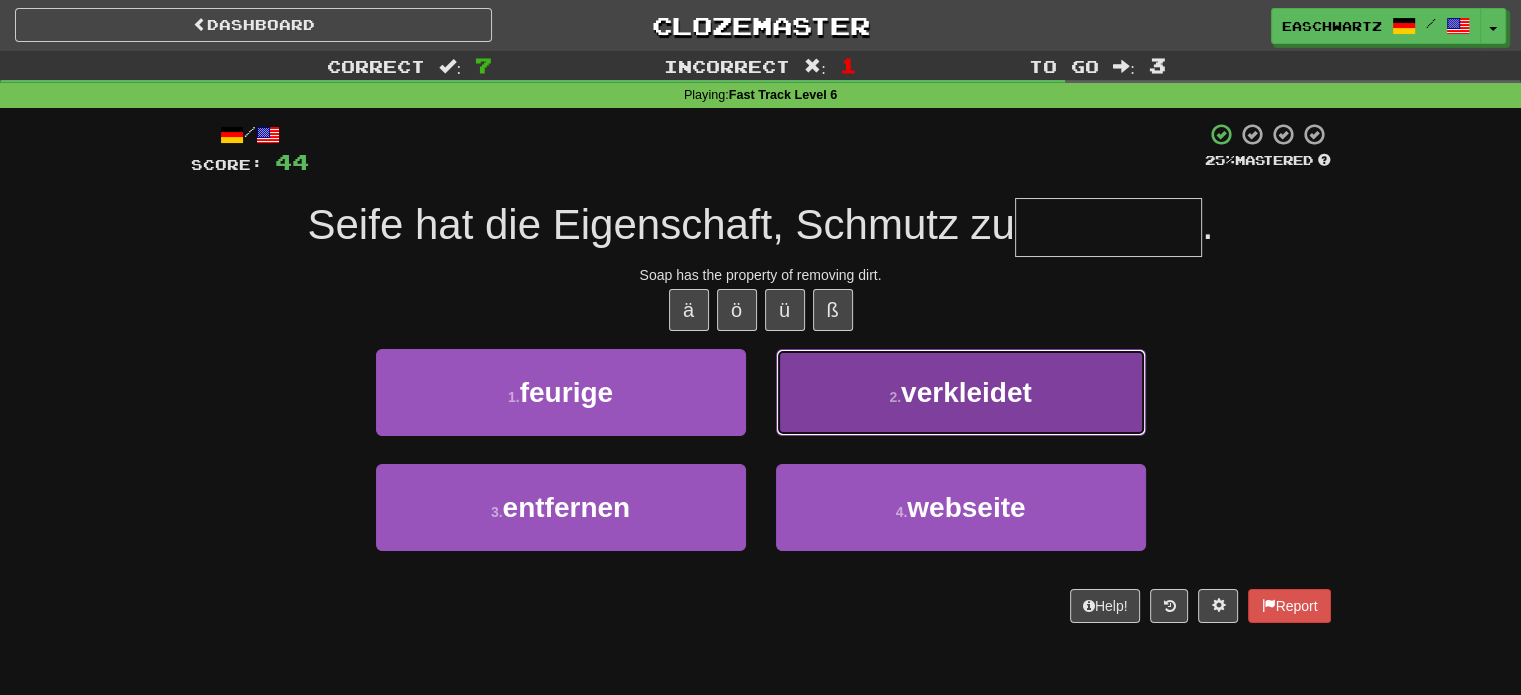 click on "2 .  verkleidet" at bounding box center (961, 392) 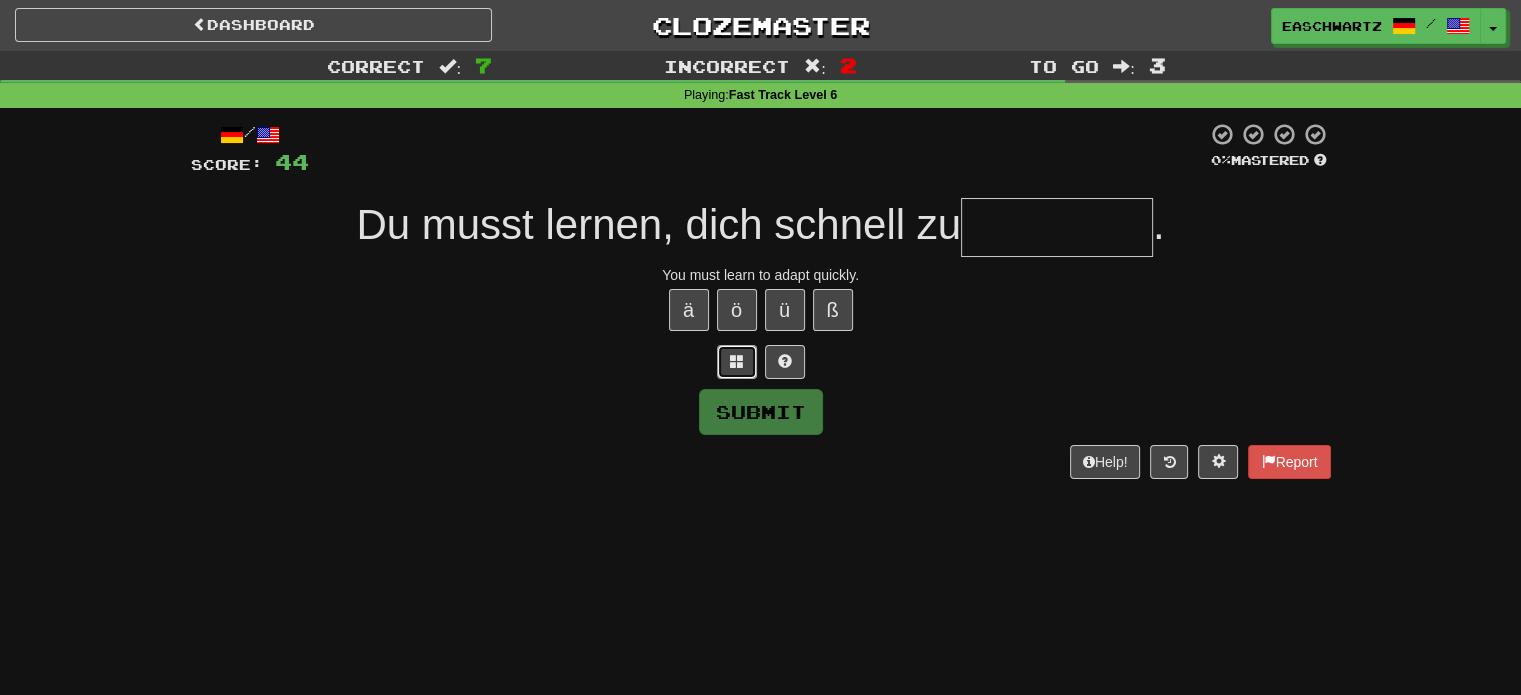 click at bounding box center (737, 362) 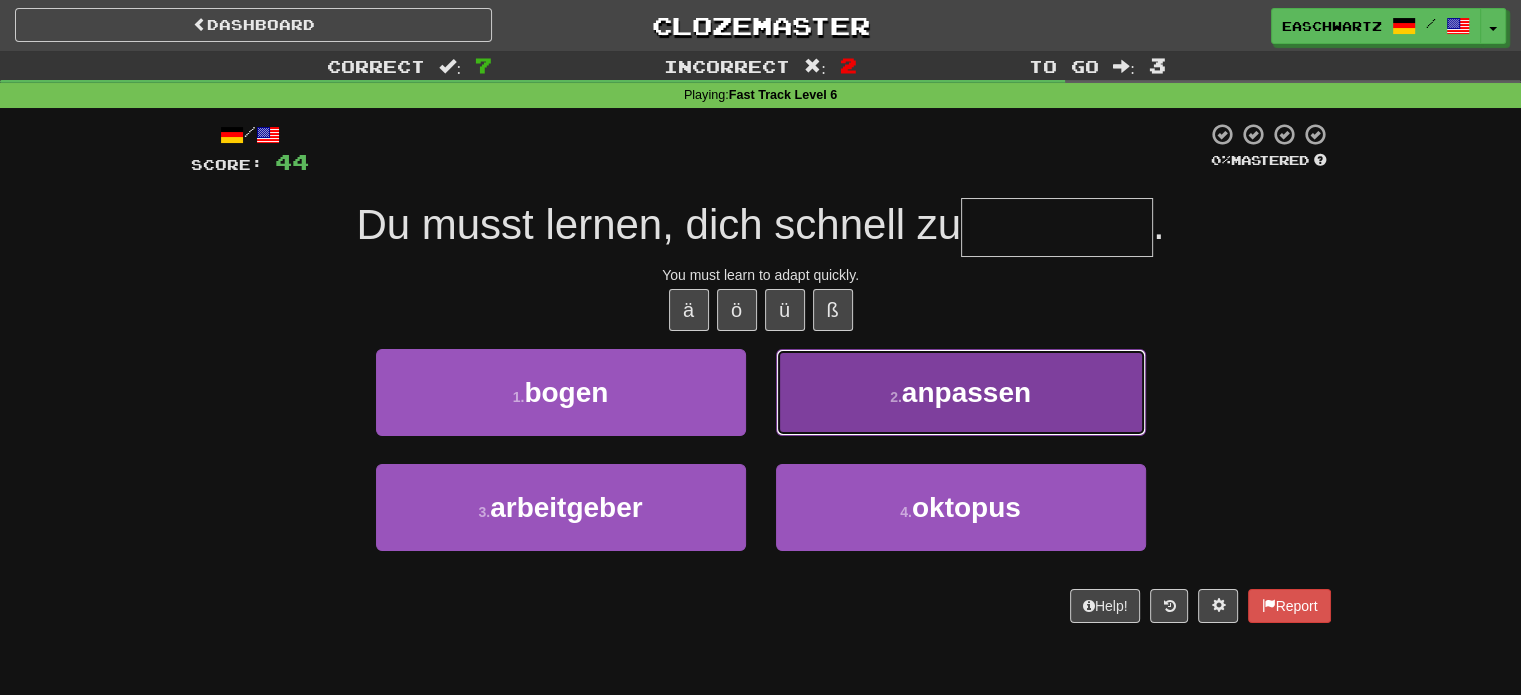 click on "2 .  anpassen" at bounding box center (961, 392) 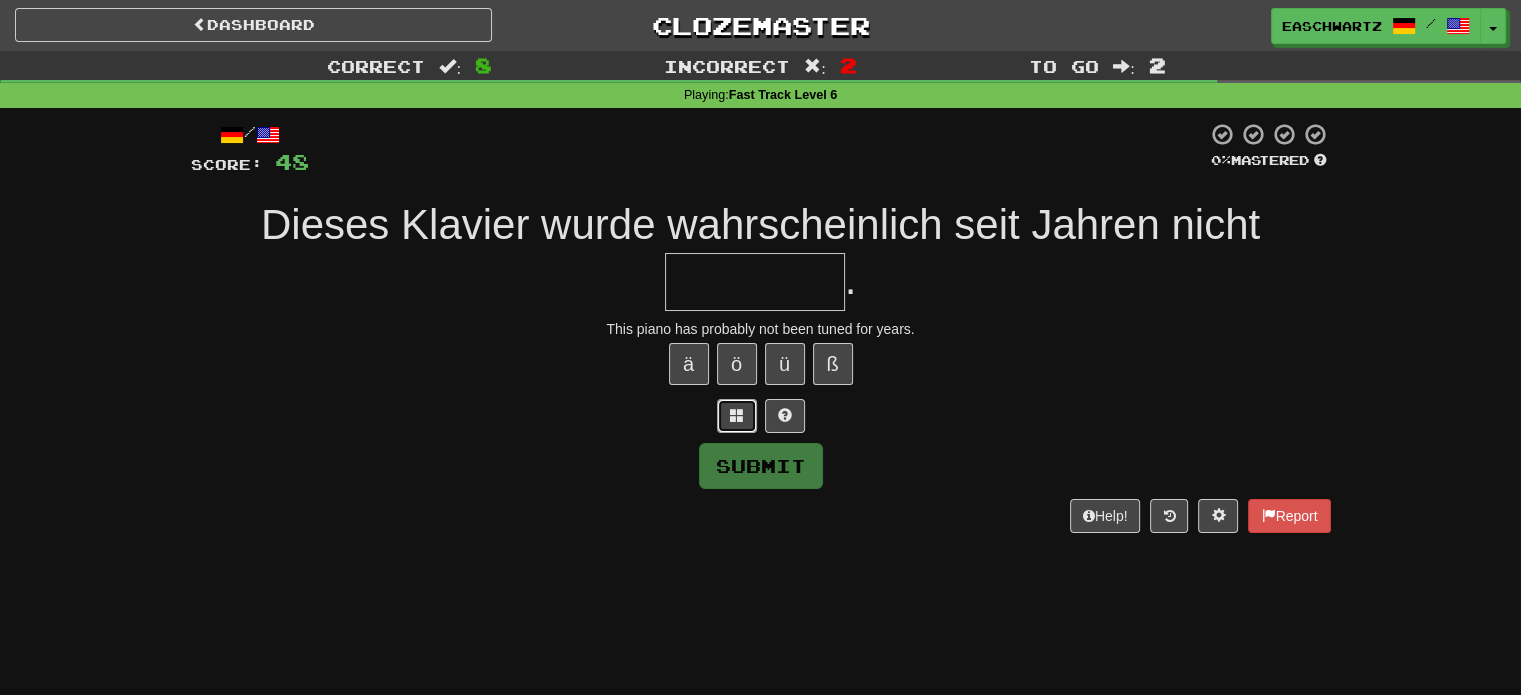 click at bounding box center (737, 416) 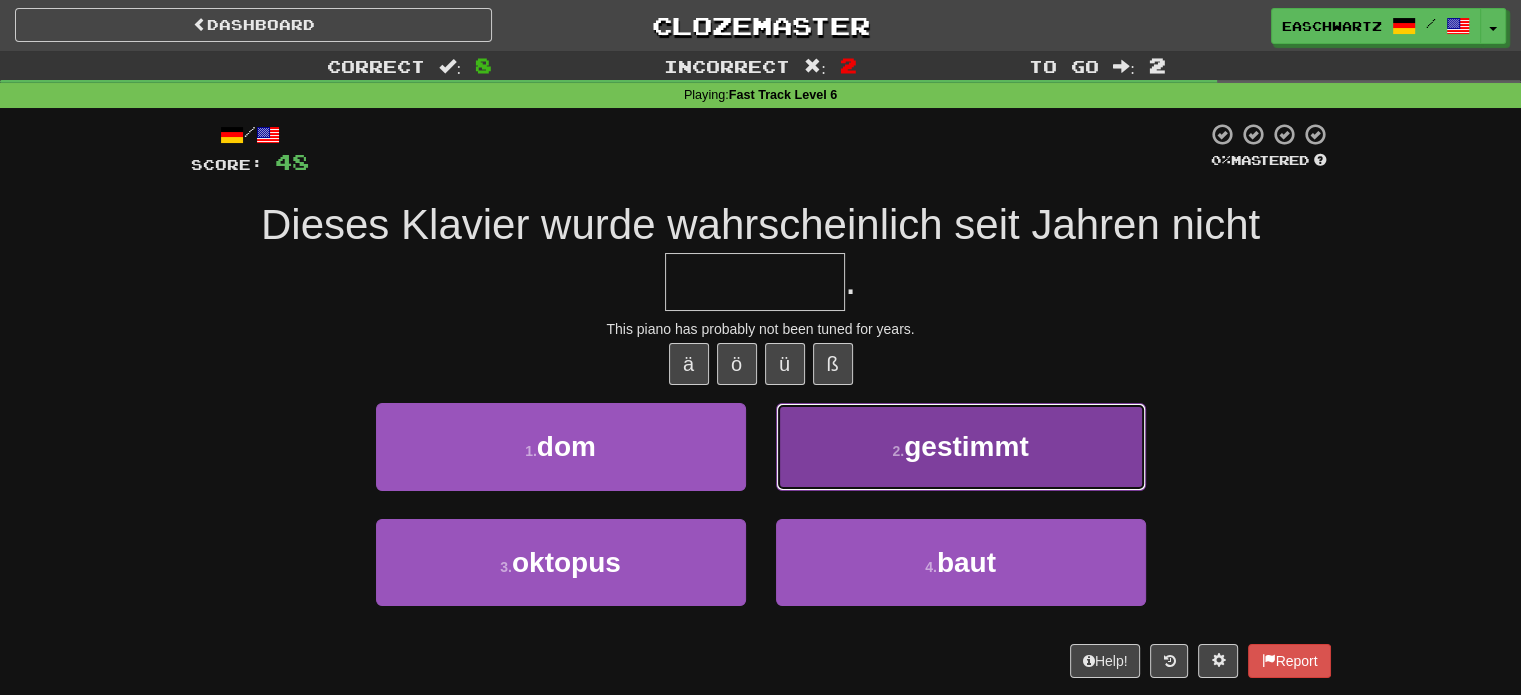 click on "2 .  gestimmt" at bounding box center (961, 446) 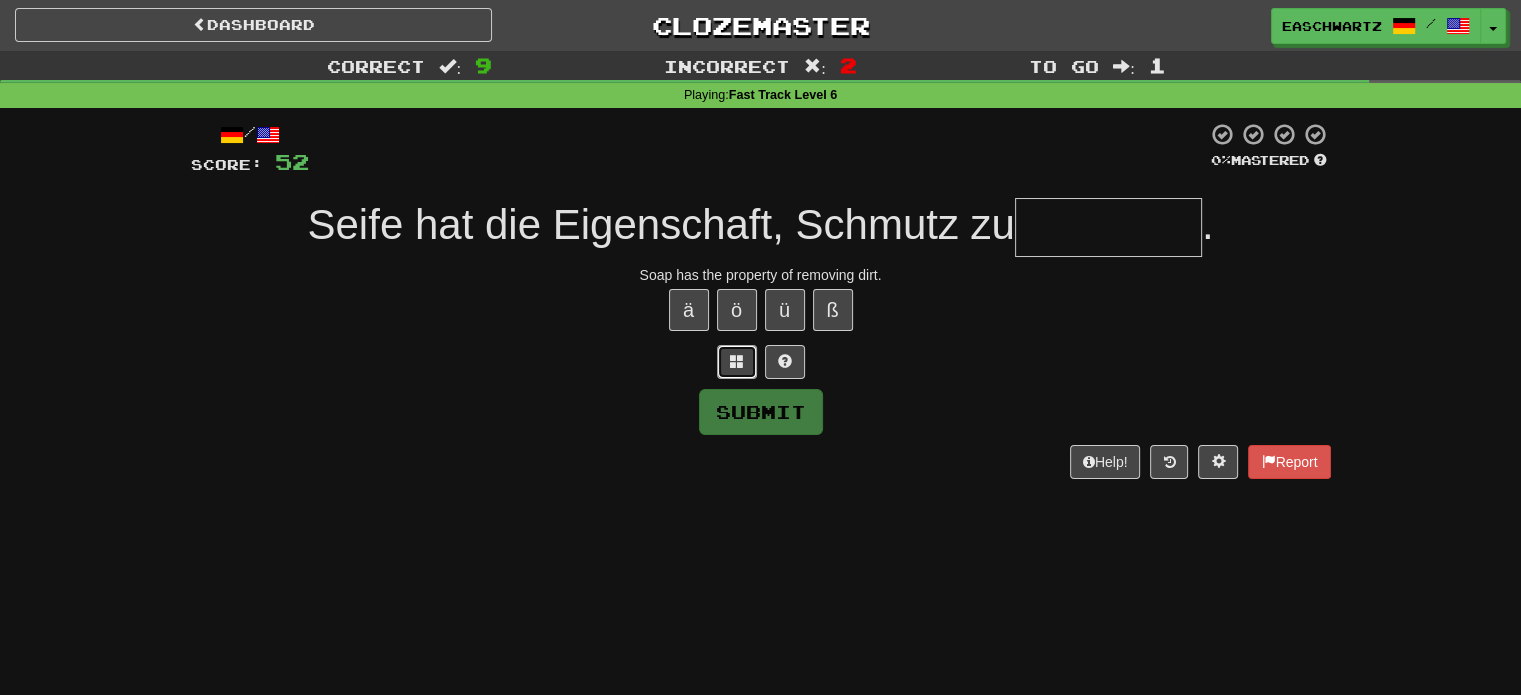 click at bounding box center [737, 362] 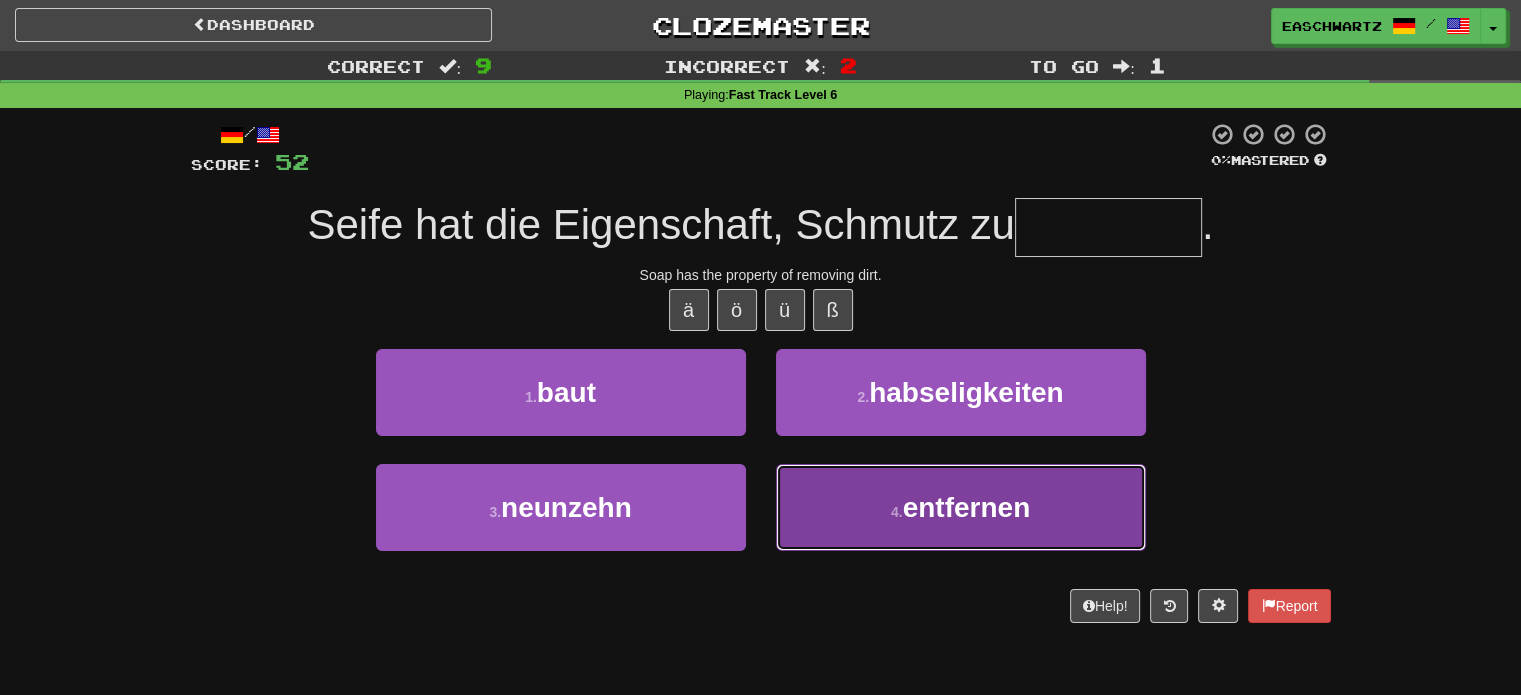click on "4 .  entfernen" at bounding box center (961, 507) 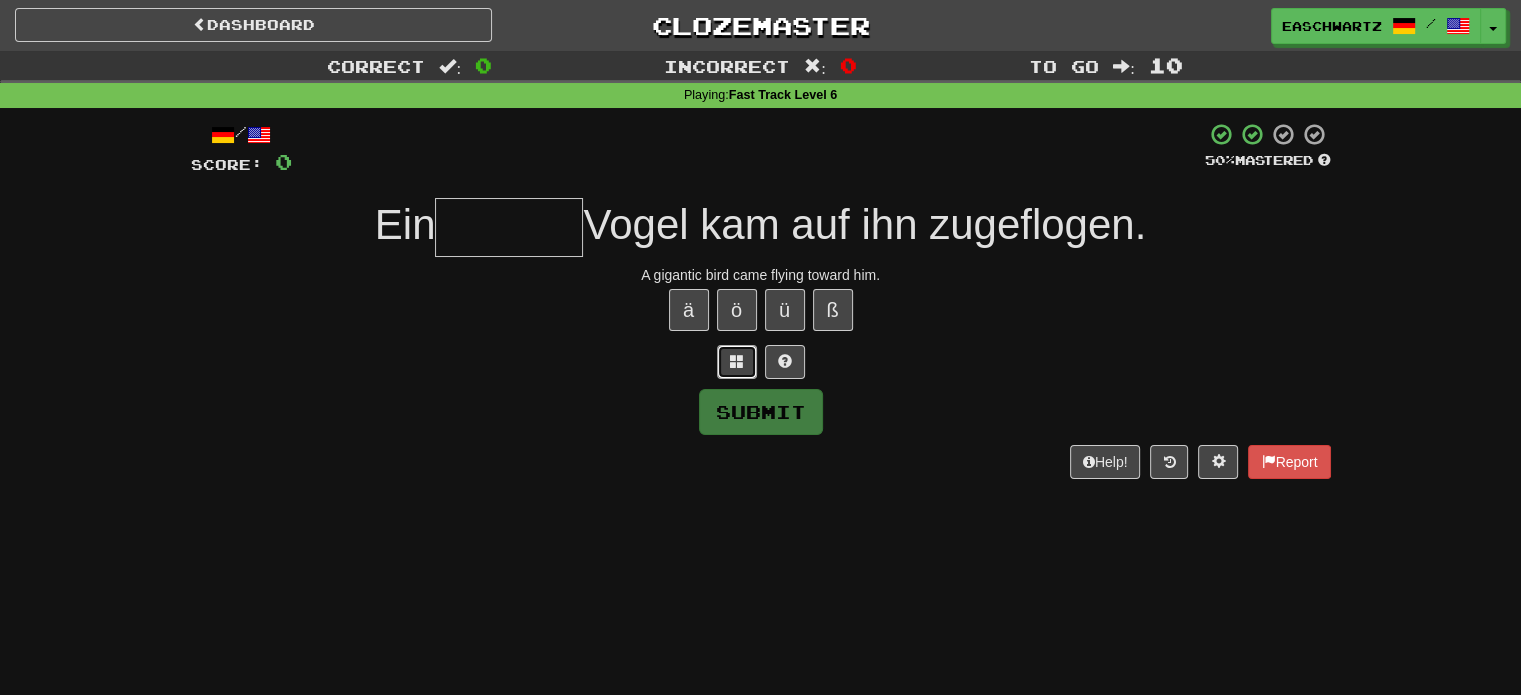 click at bounding box center (737, 361) 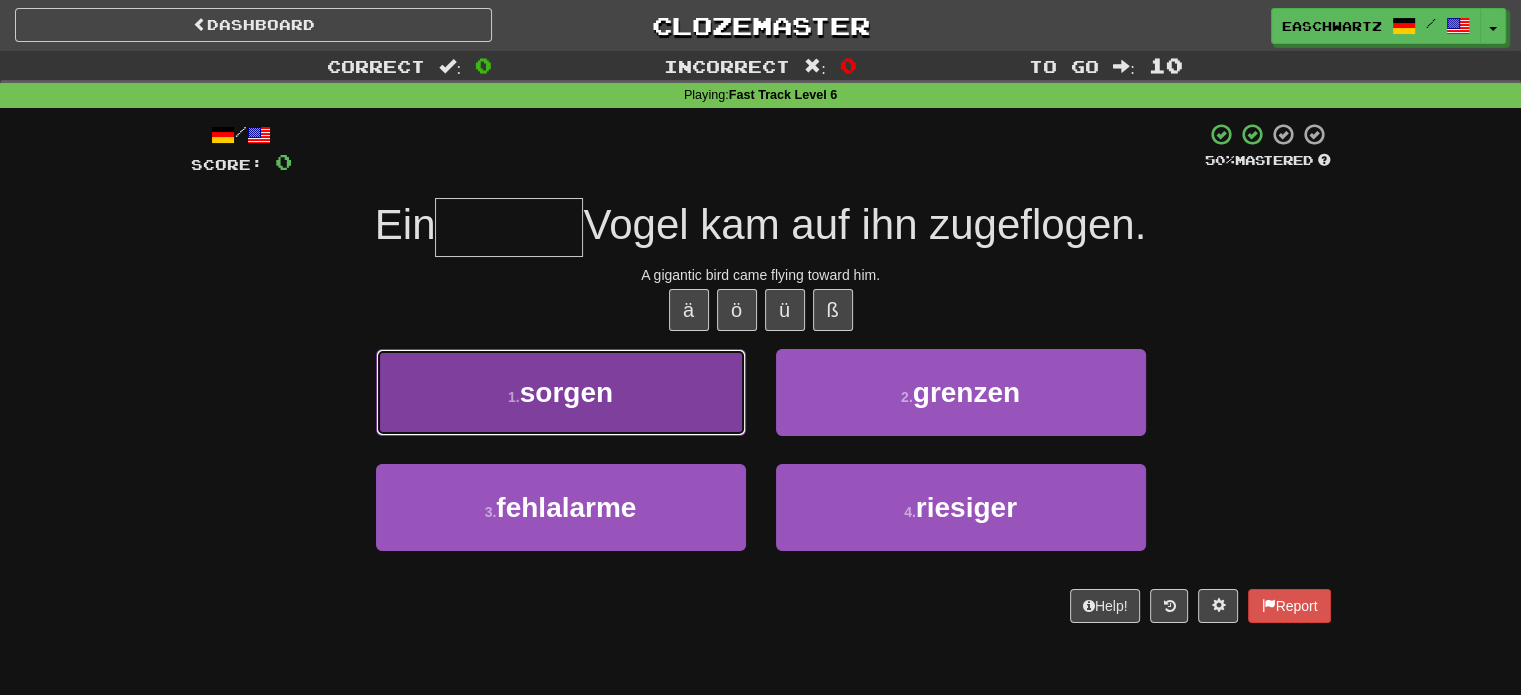 click on "1 .  sorgen" at bounding box center [561, 392] 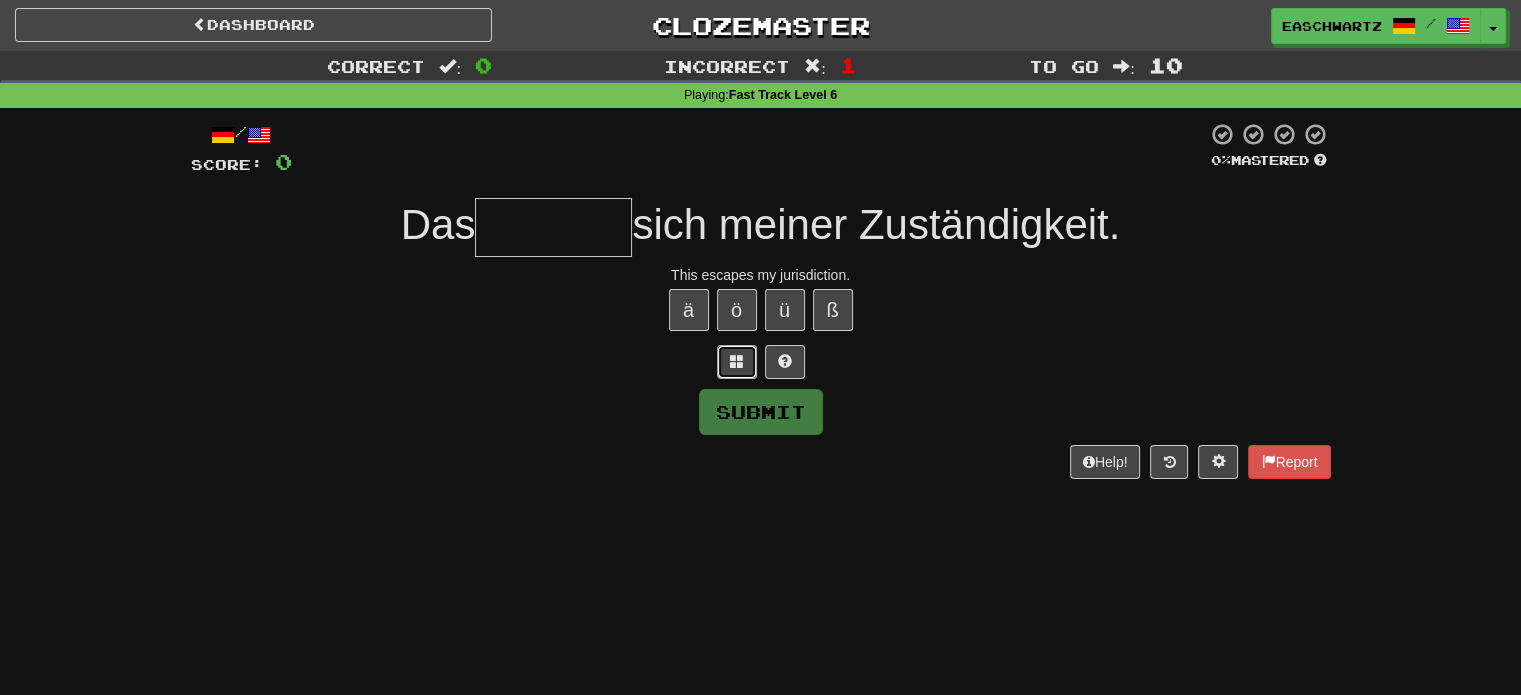 click at bounding box center (737, 362) 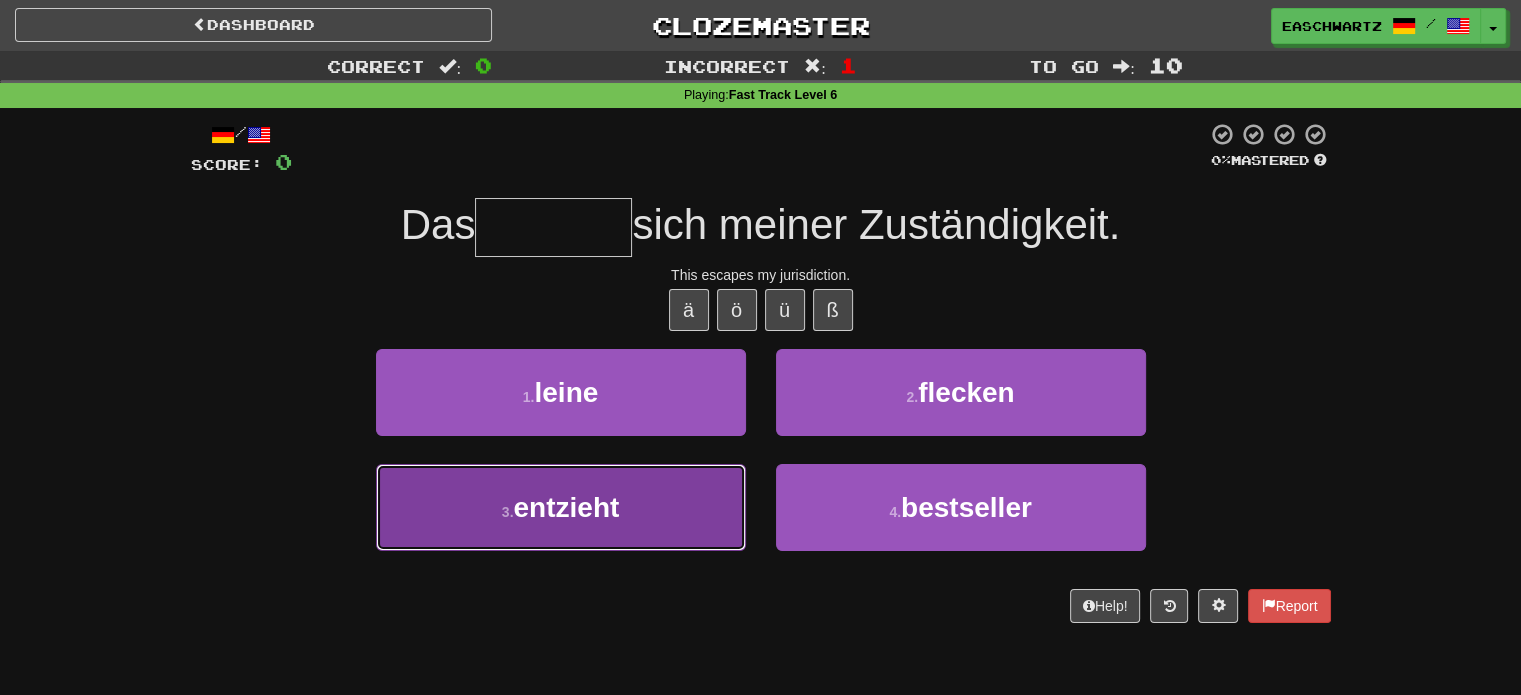 click on "3 .  entzieht" at bounding box center (561, 507) 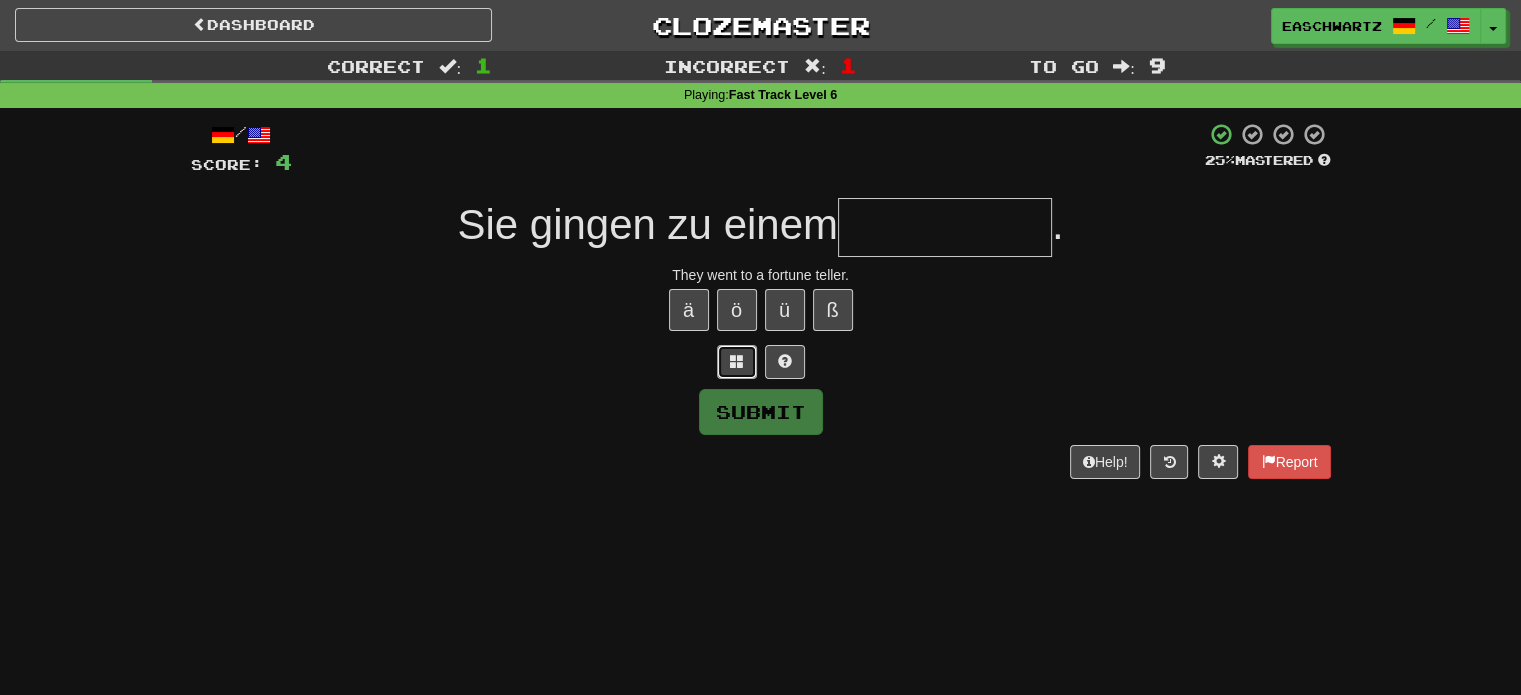 click at bounding box center (737, 362) 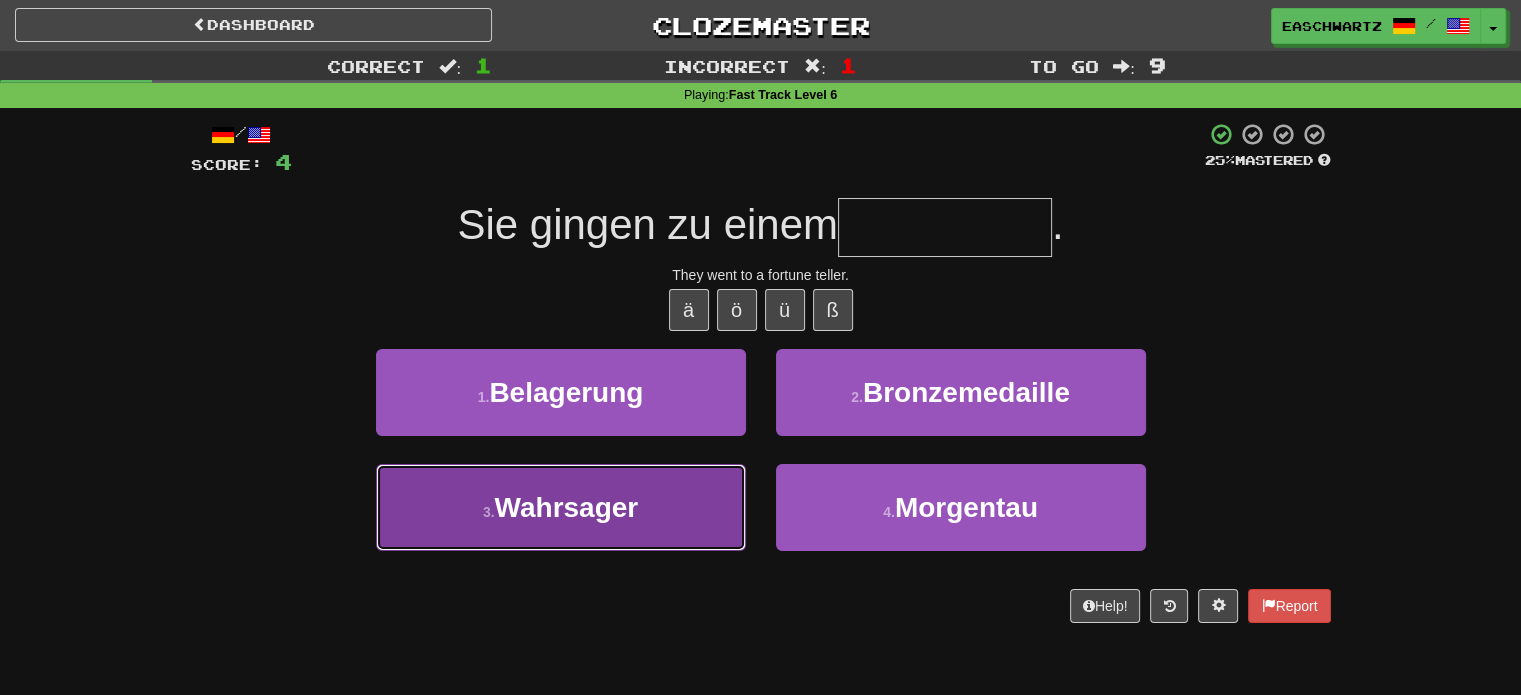 click on "3 .  Wahrsager" at bounding box center [561, 507] 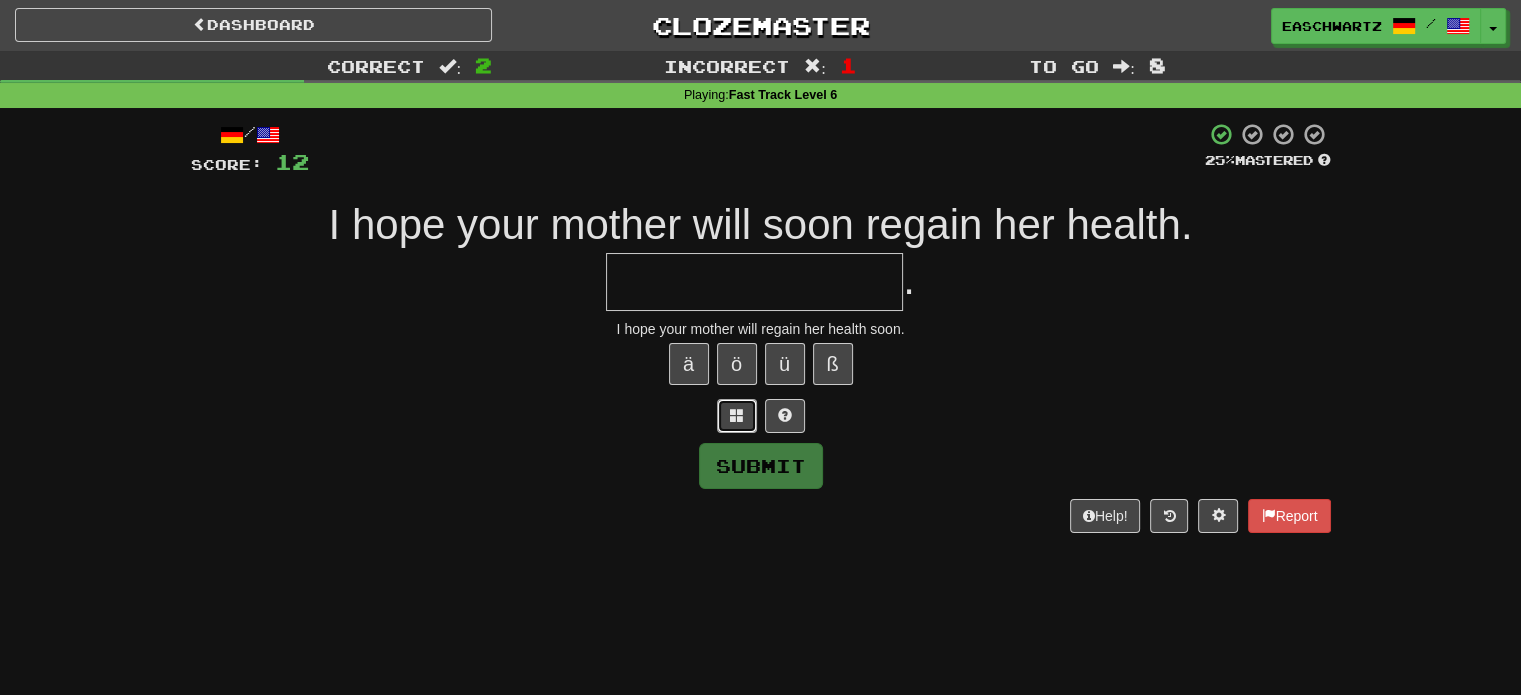 click at bounding box center [737, 416] 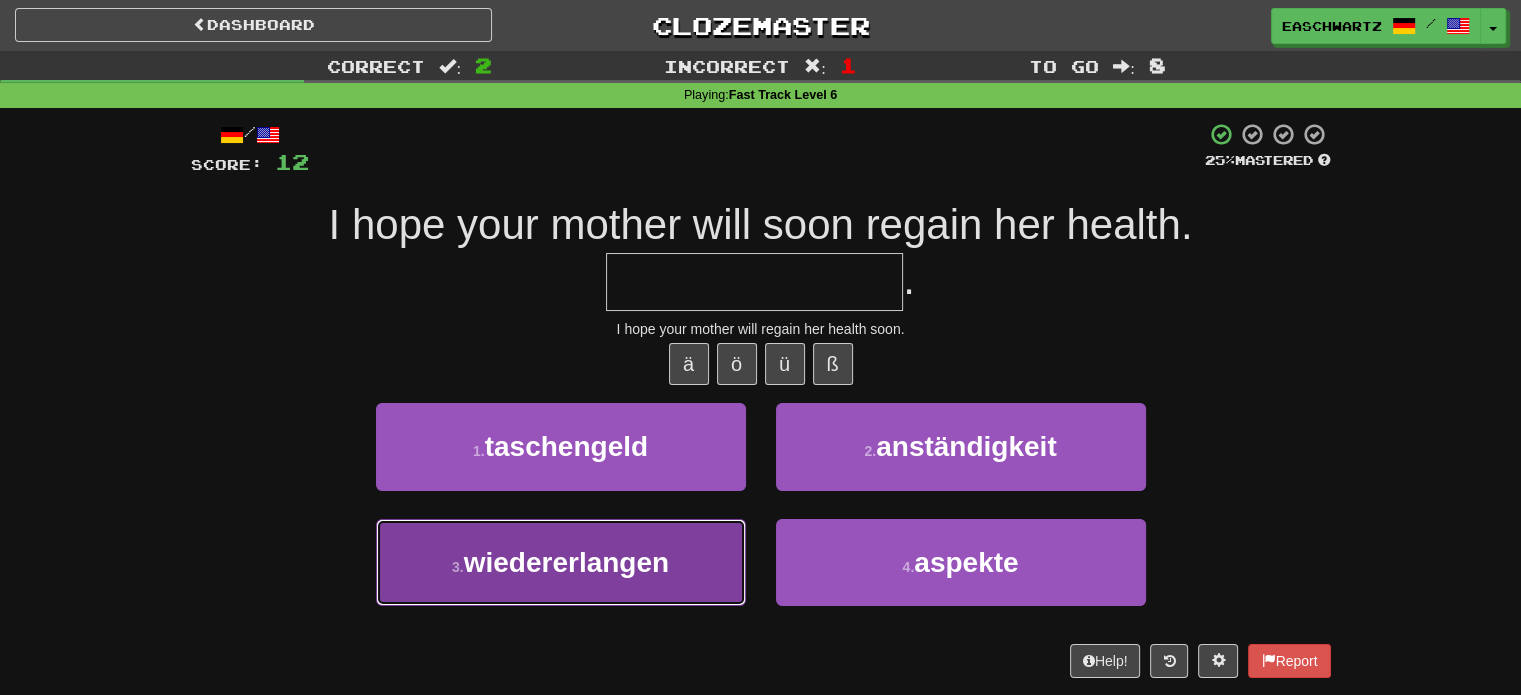 click on "3 .  wiedererlangen" at bounding box center [561, 562] 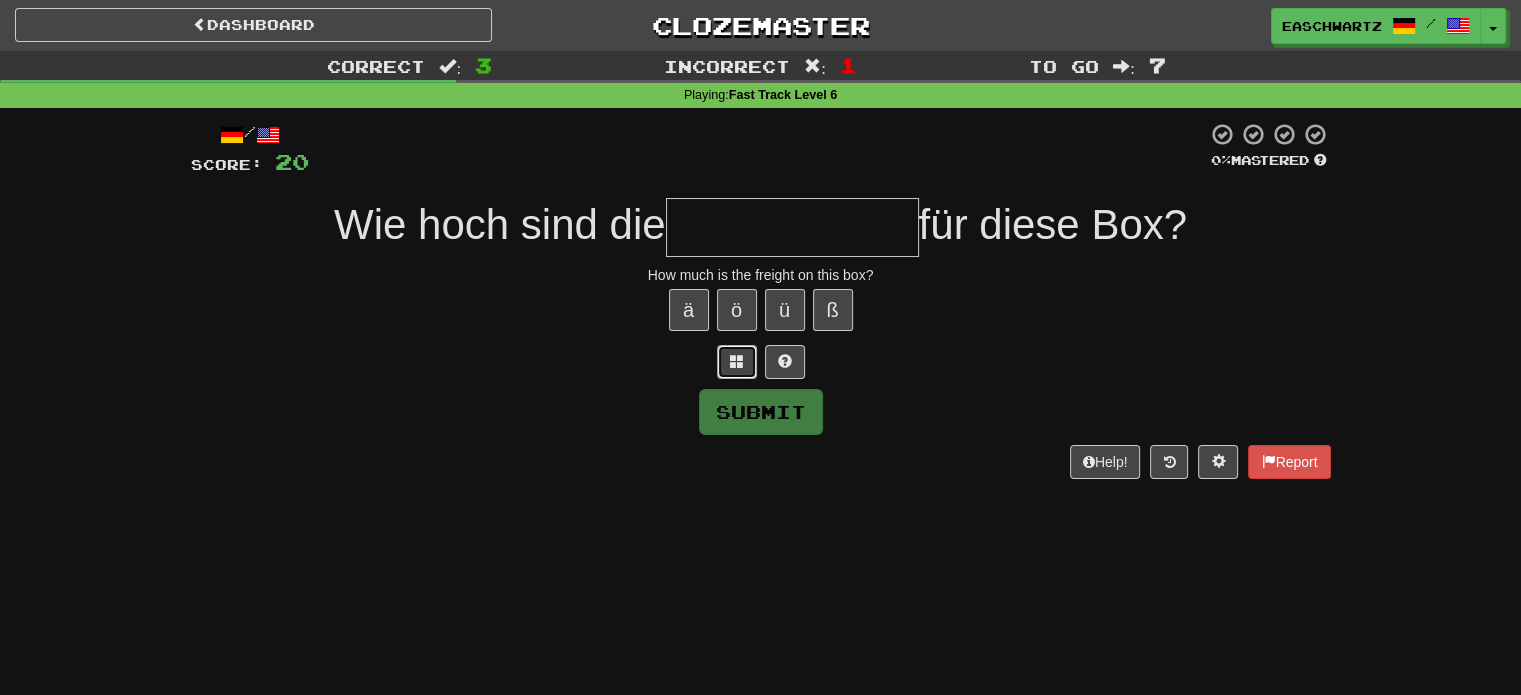 click at bounding box center [737, 361] 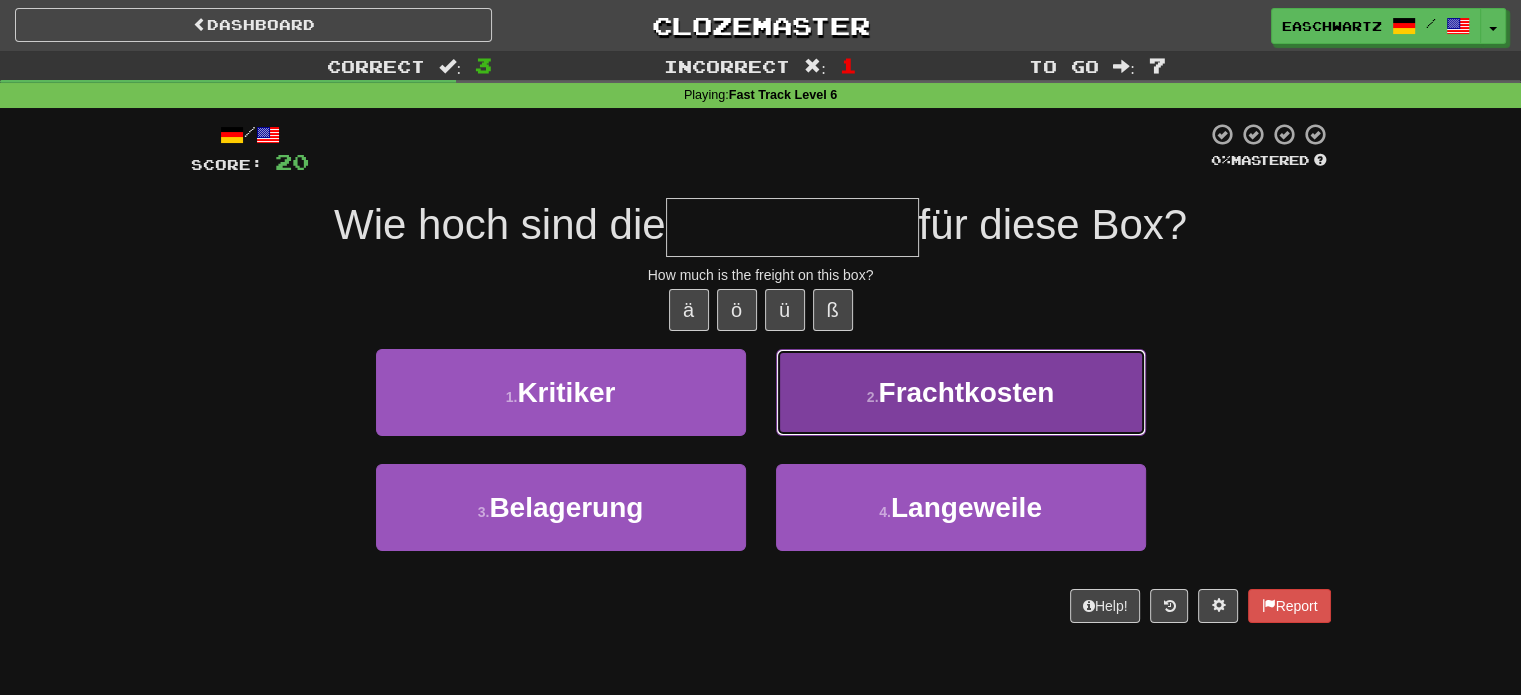 click on "2 .  Frachtkosten" at bounding box center (961, 392) 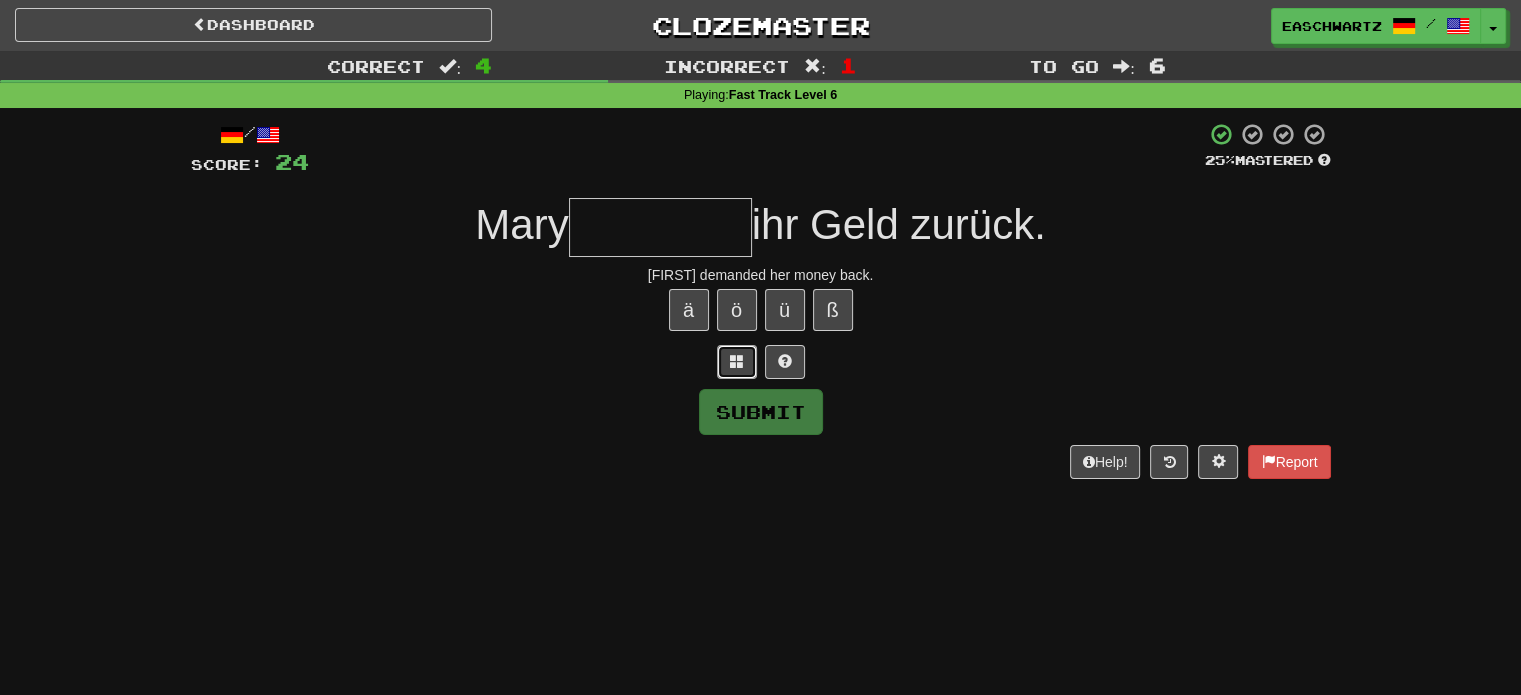 click at bounding box center [737, 362] 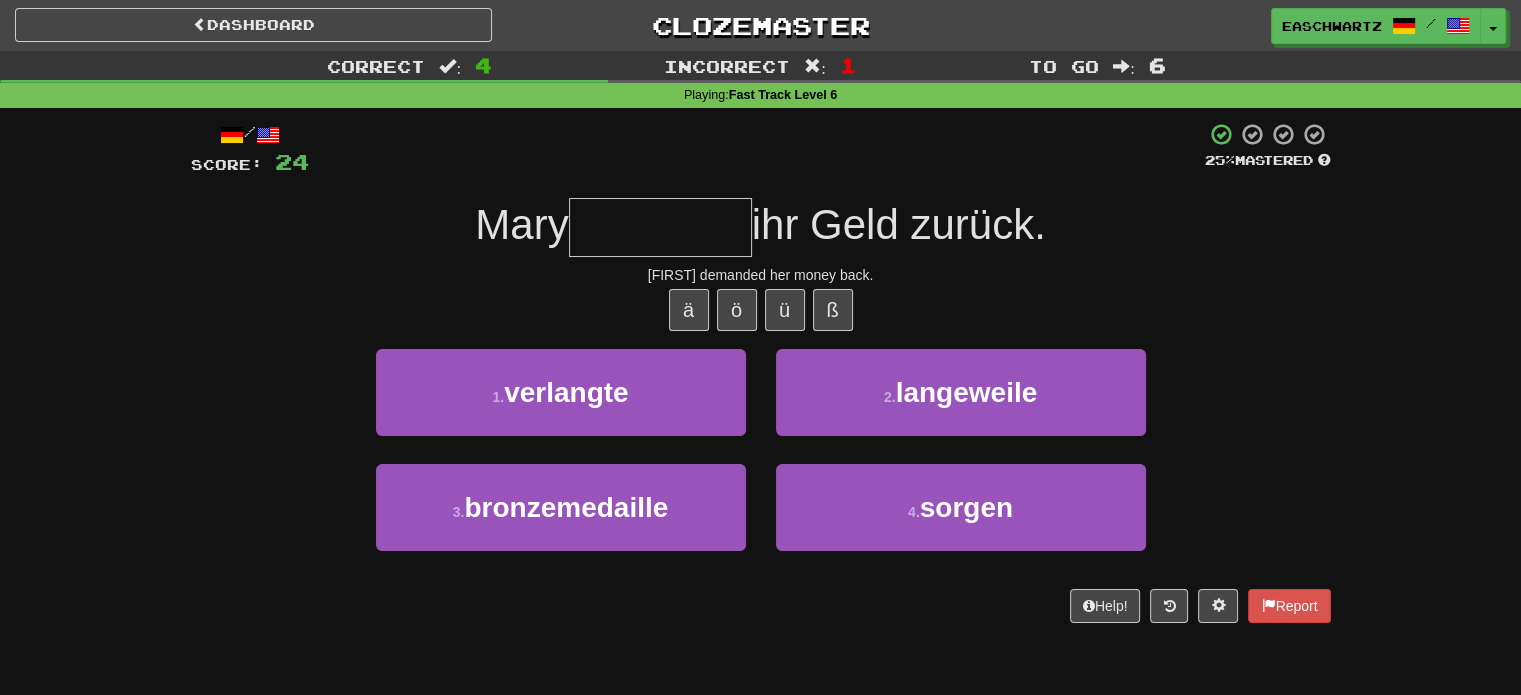 click on "1 .  verlangte" at bounding box center [561, 406] 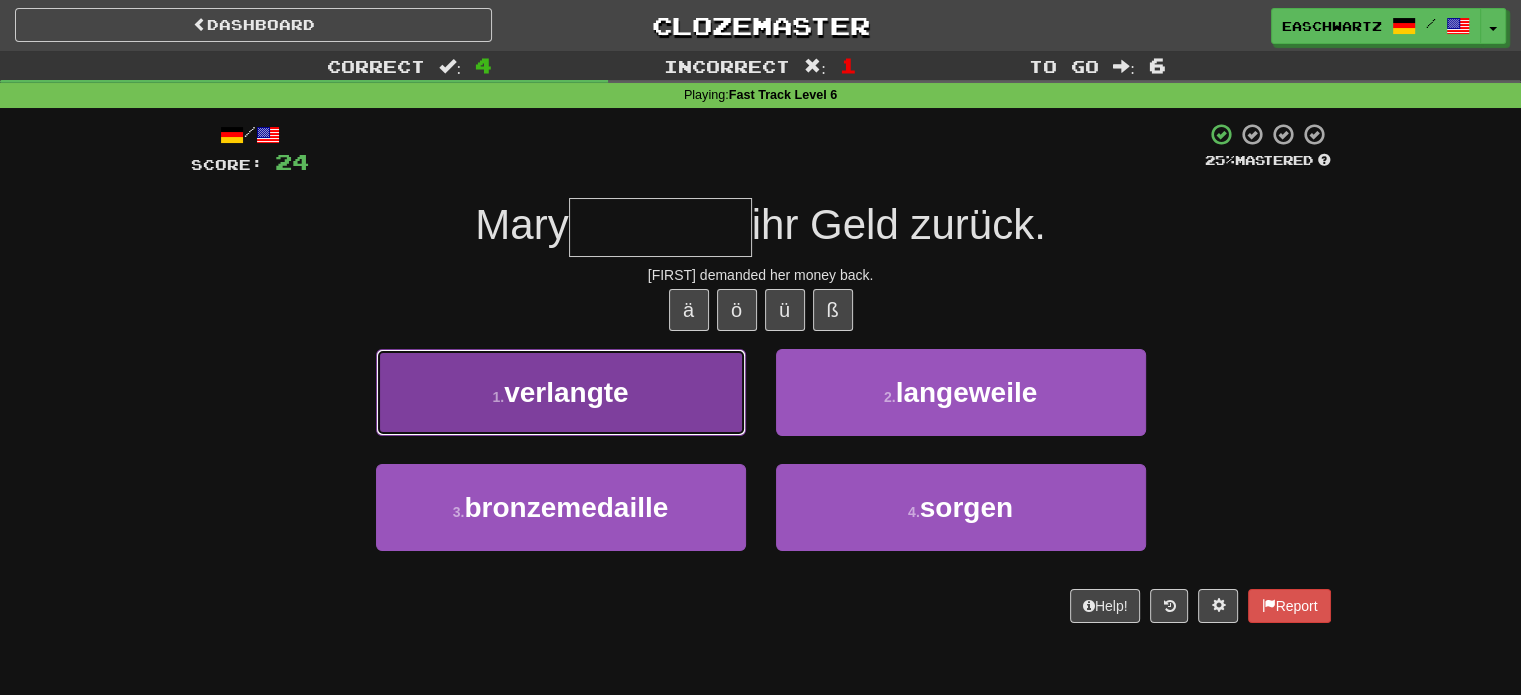 drag, startPoint x: 746, startPoint y: 367, endPoint x: 668, endPoint y: 387, distance: 80.523285 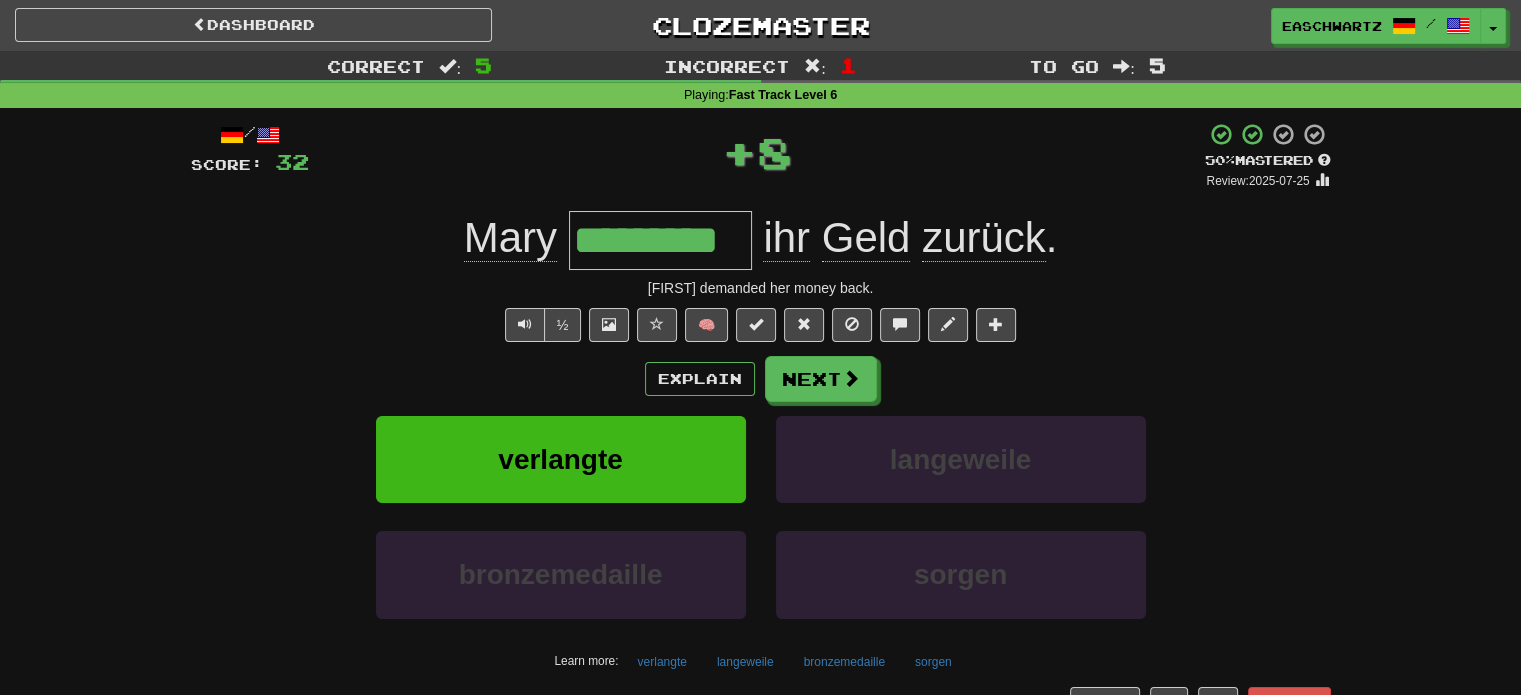 type 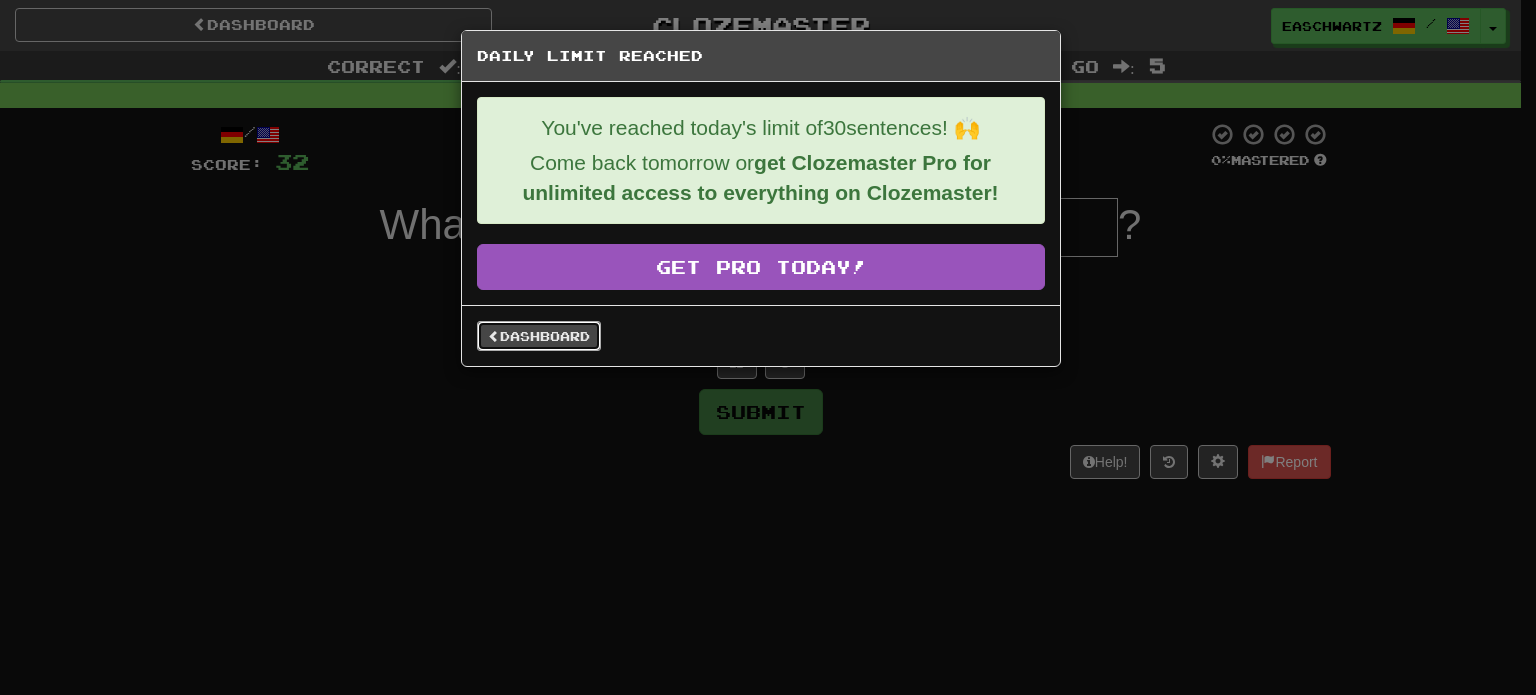 click on "Dashboard" at bounding box center [539, 336] 